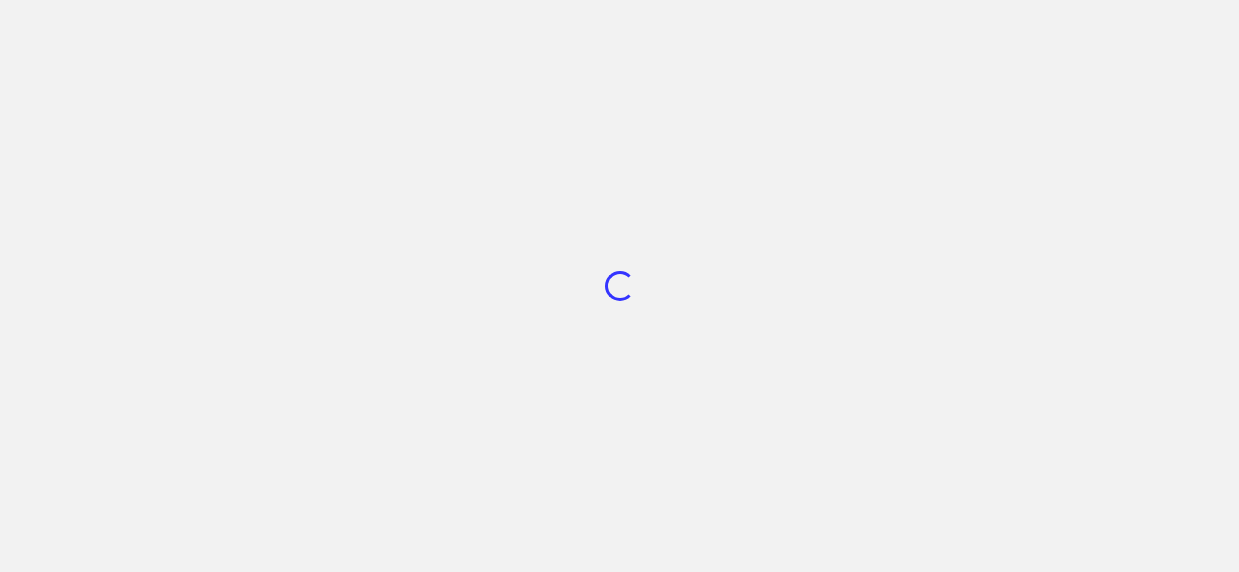 scroll, scrollTop: 0, scrollLeft: 0, axis: both 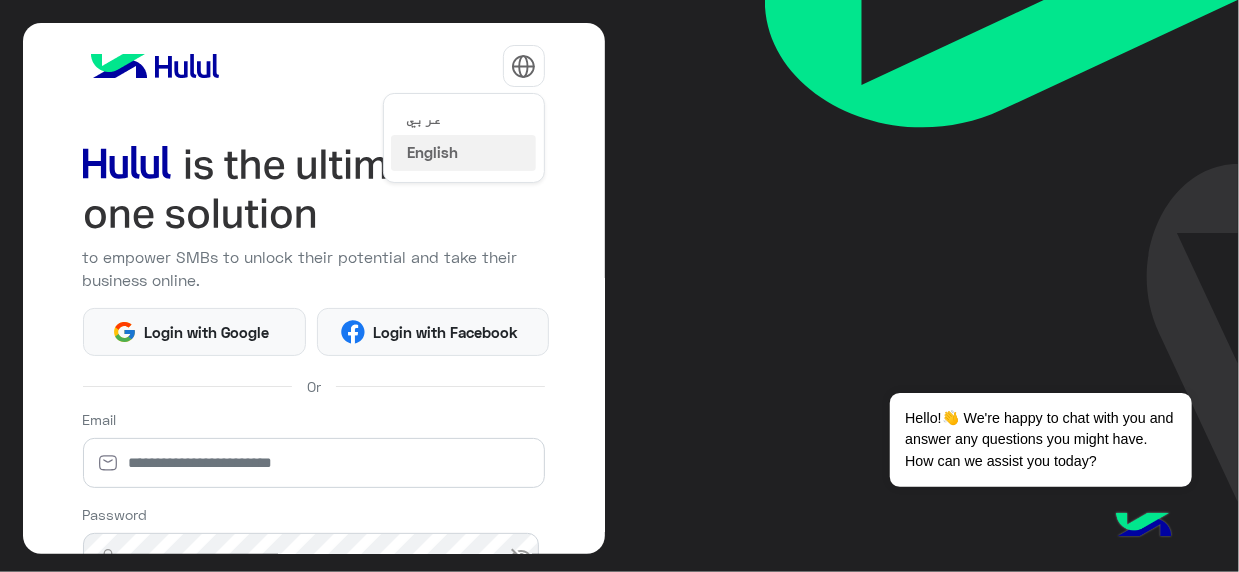 click on "عربي" 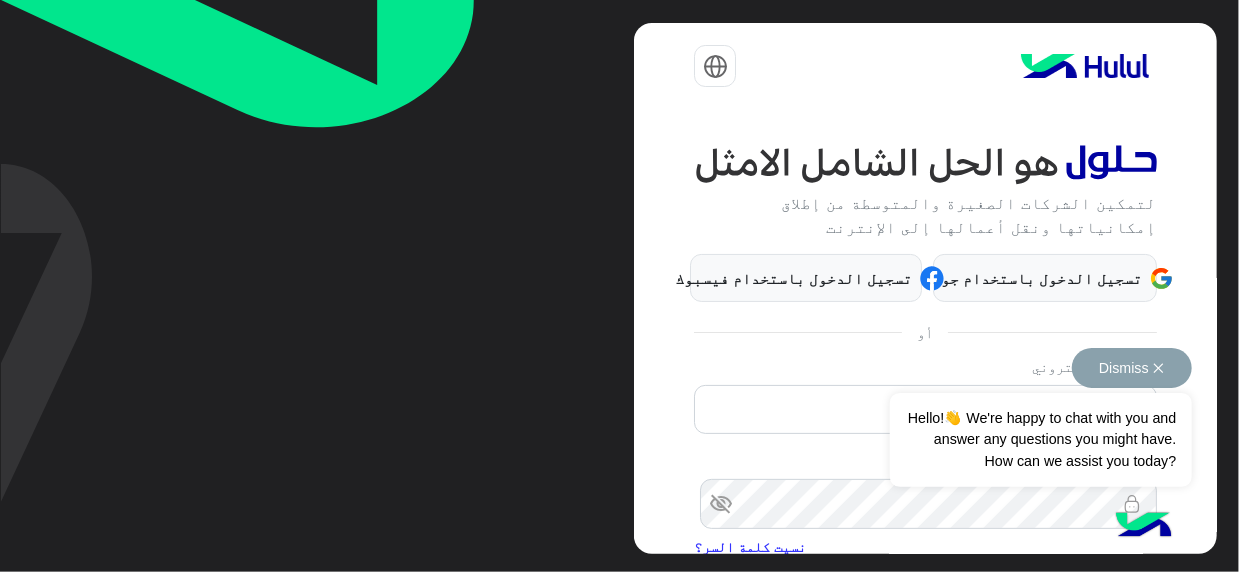 click on "Dismiss ✕" at bounding box center [1132, 368] 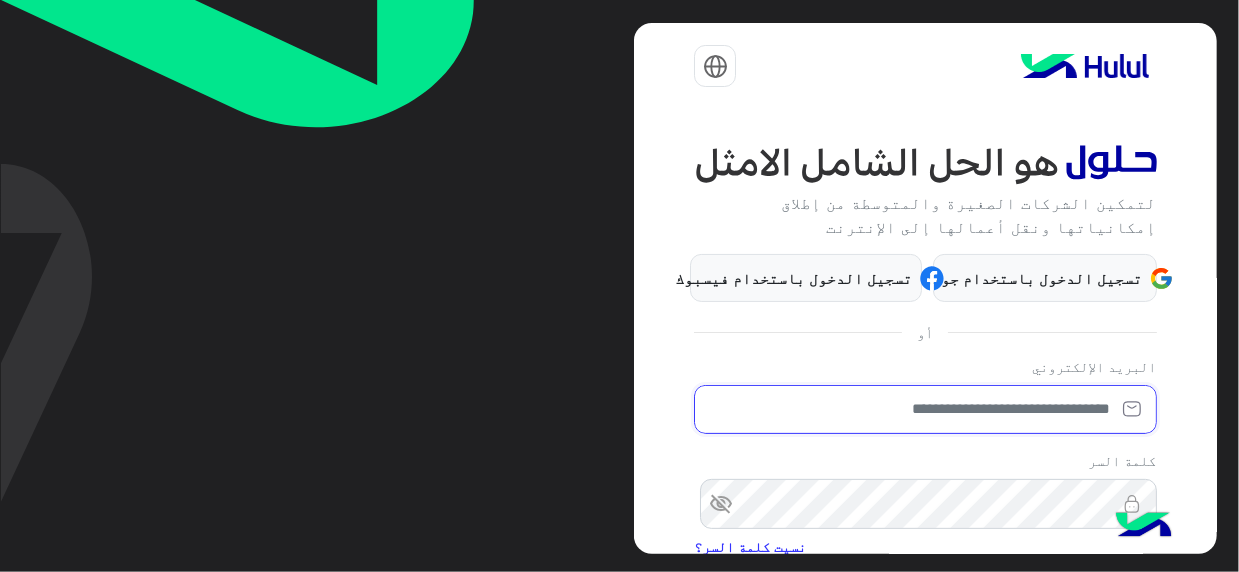 click at bounding box center (925, 410) 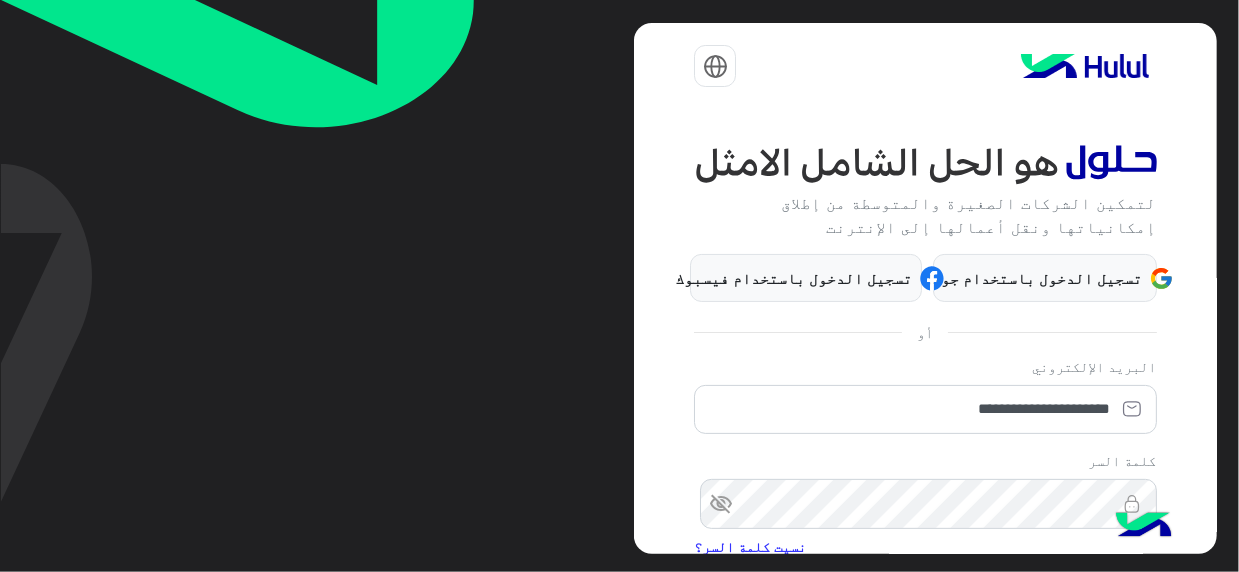 click on "visibility_off" at bounding box center (712, 504) 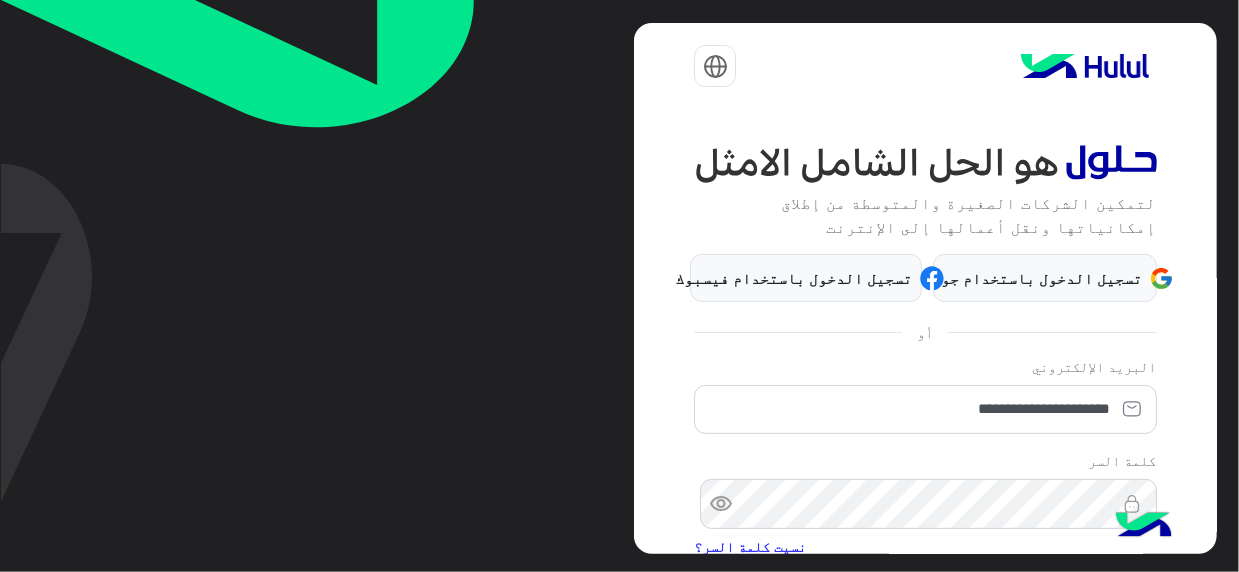 scroll, scrollTop: 225, scrollLeft: 0, axis: vertical 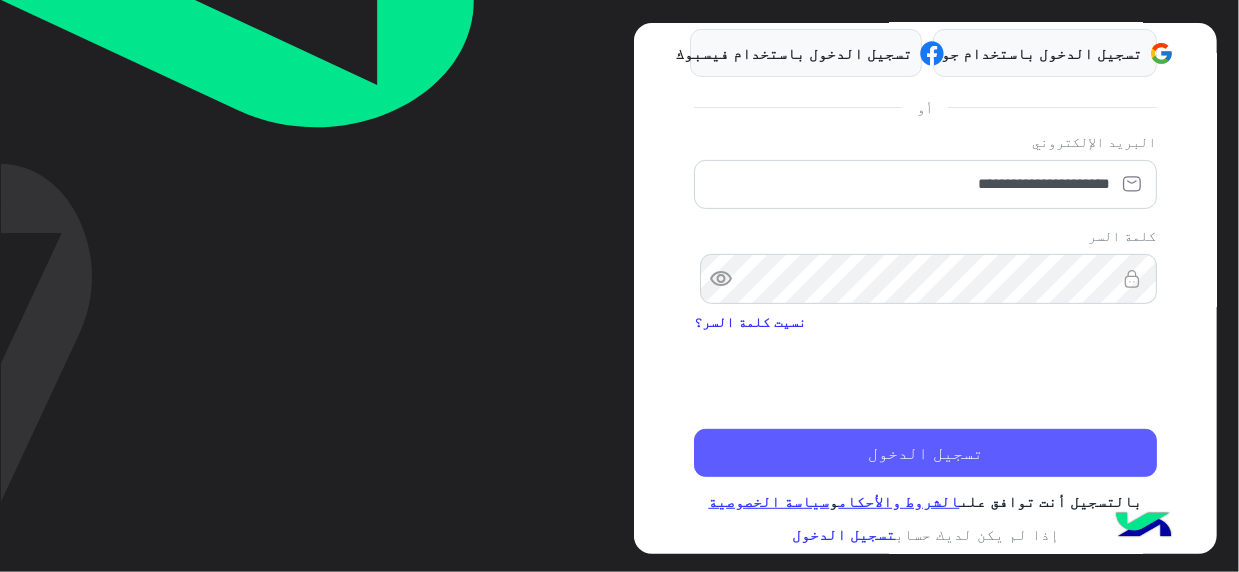 click on "تسجيل الدخول" 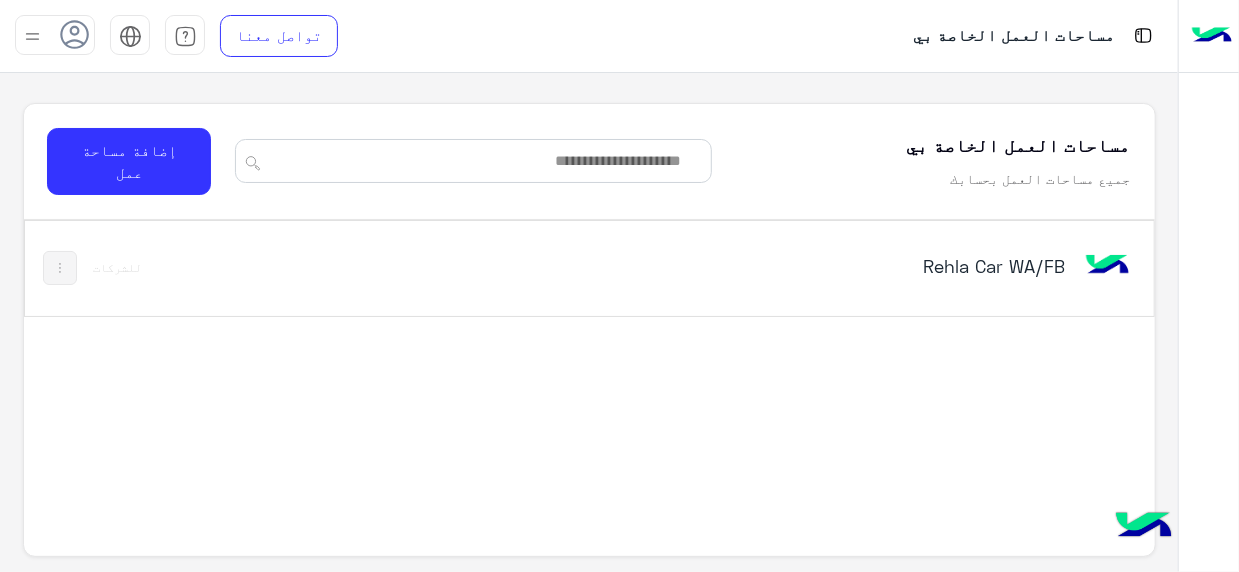 click on "Rehla Car WA/FB" at bounding box center (868, 266) 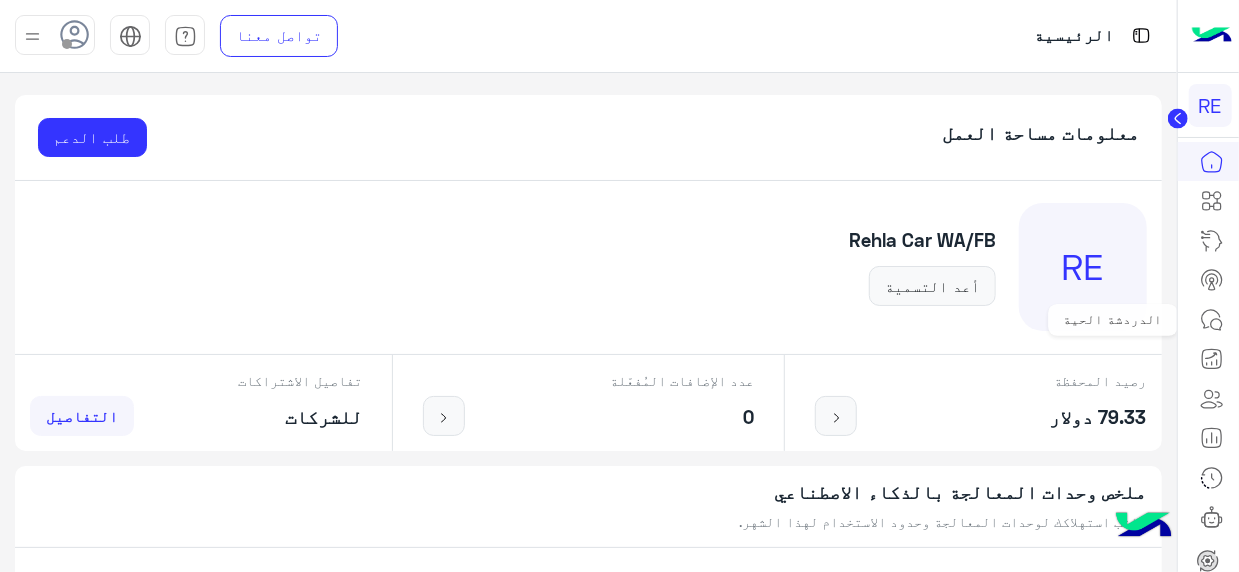 click 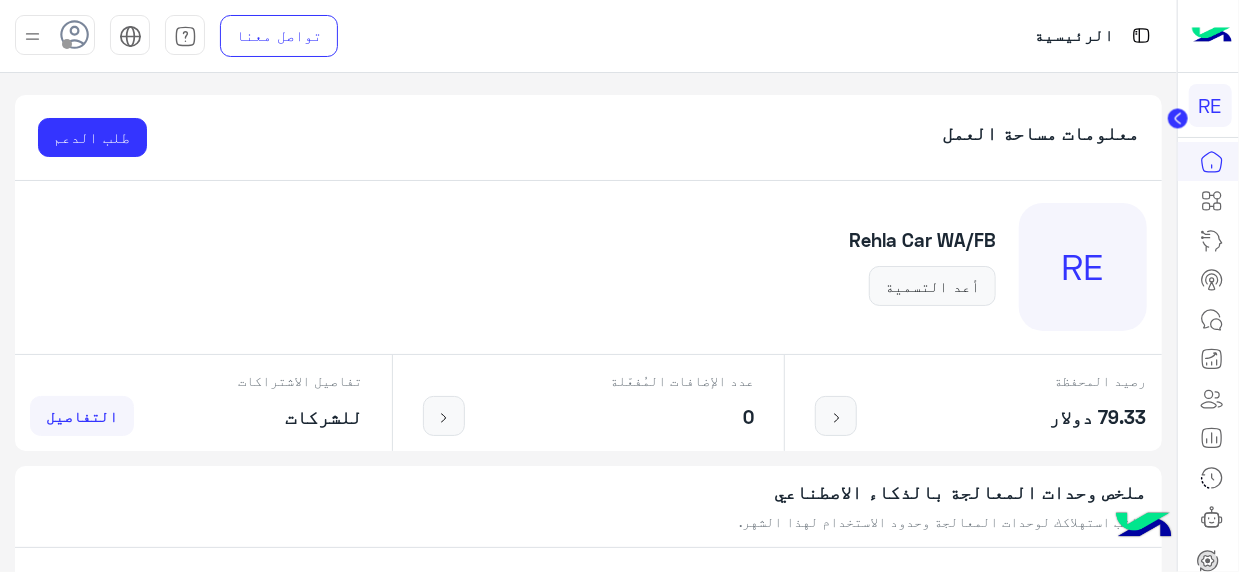 click 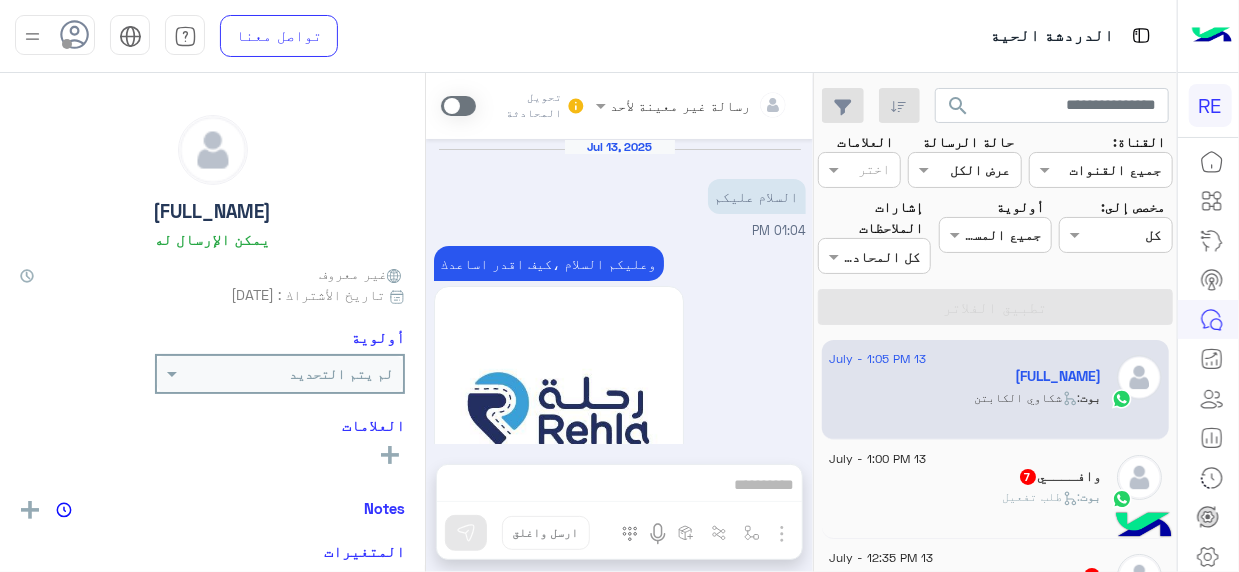 scroll, scrollTop: 1131, scrollLeft: 0, axis: vertical 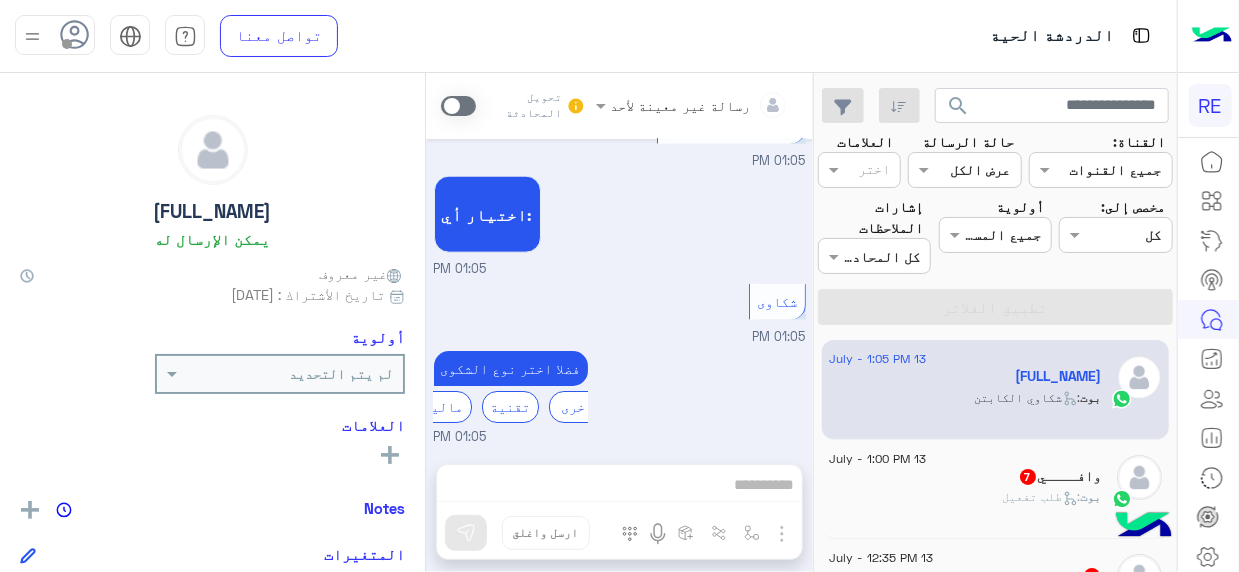 click on "بوت :   شكاوي الكابتن" 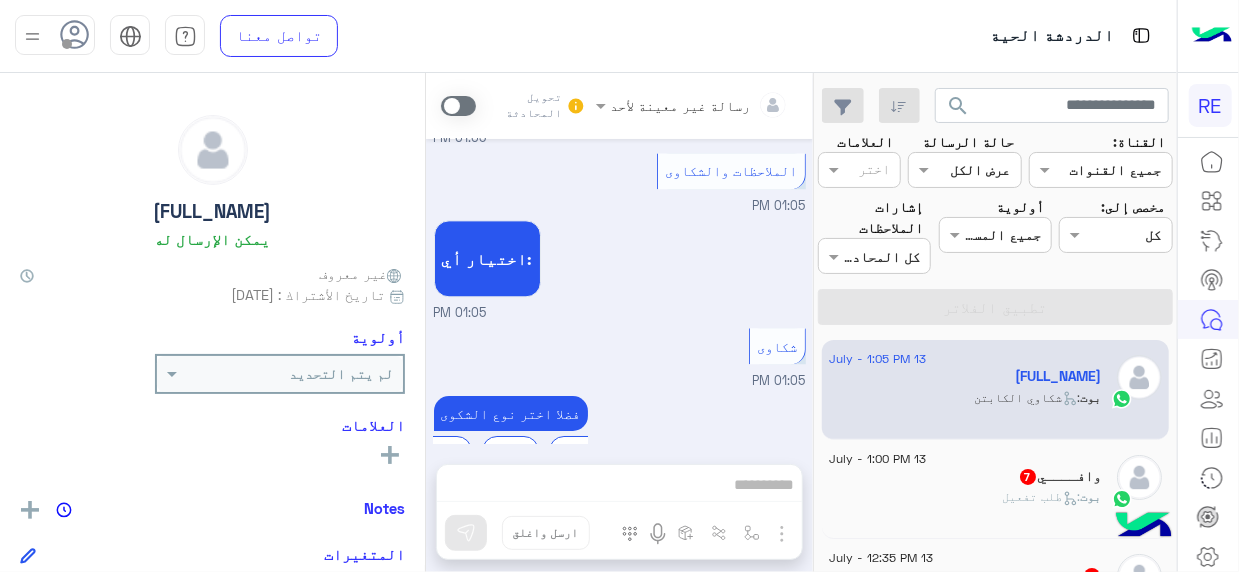 scroll, scrollTop: 2141, scrollLeft: 0, axis: vertical 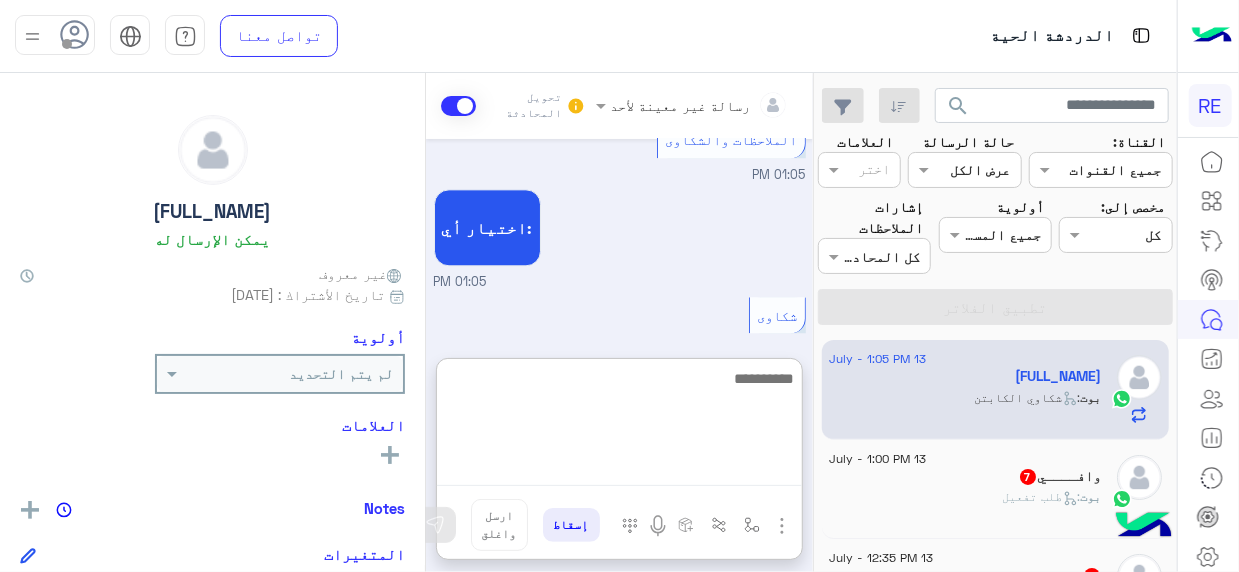 click at bounding box center [619, 426] 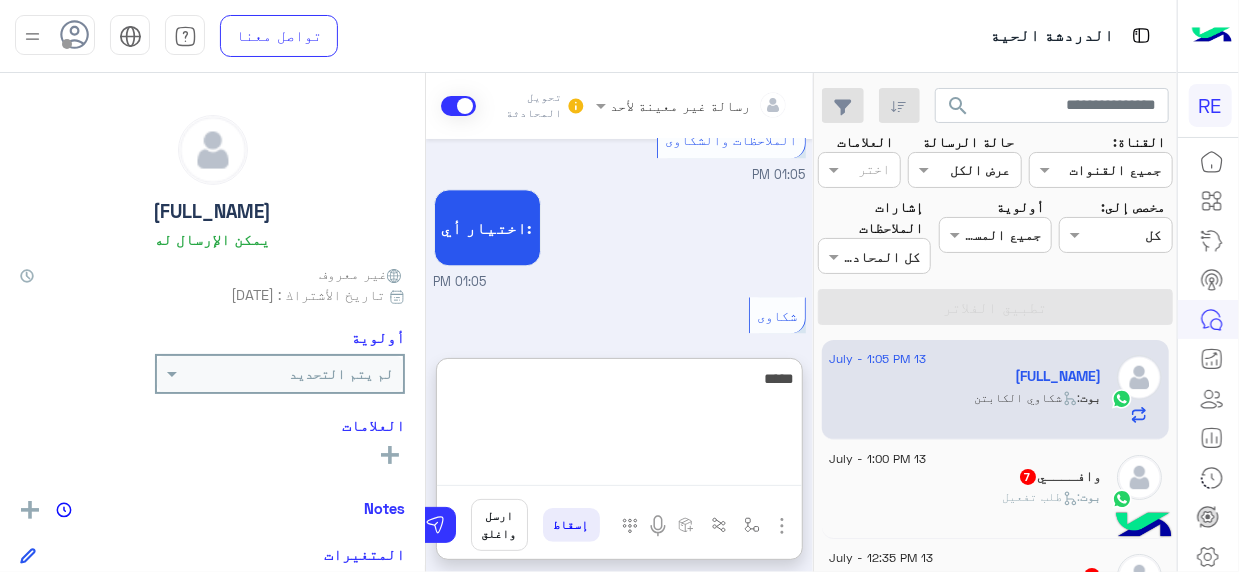 scroll, scrollTop: 2320, scrollLeft: 0, axis: vertical 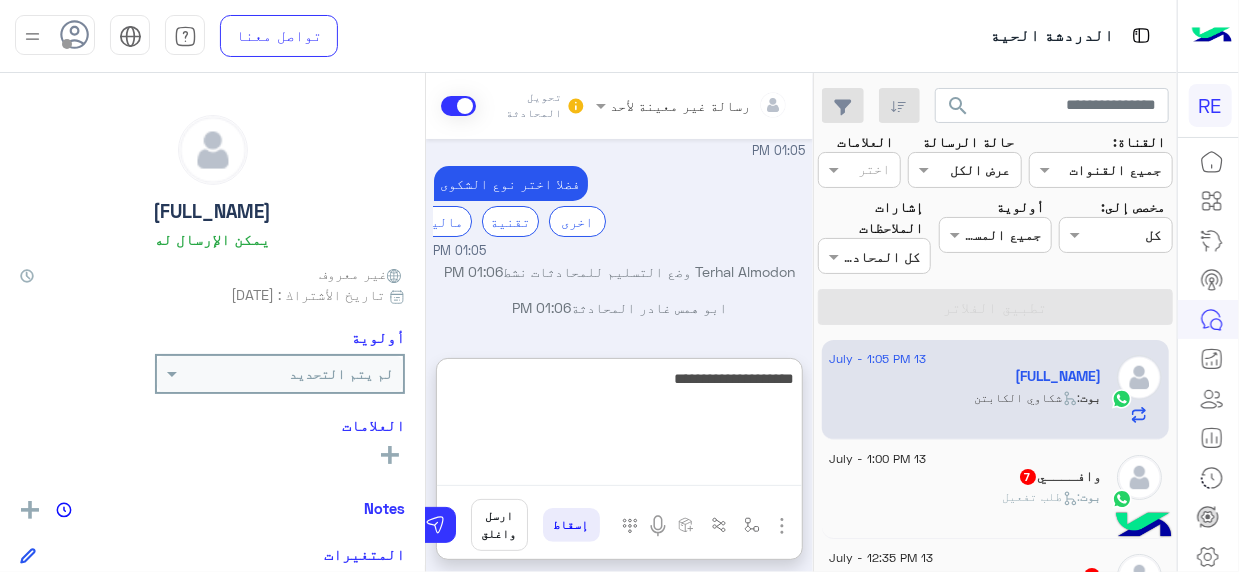 type on "**********" 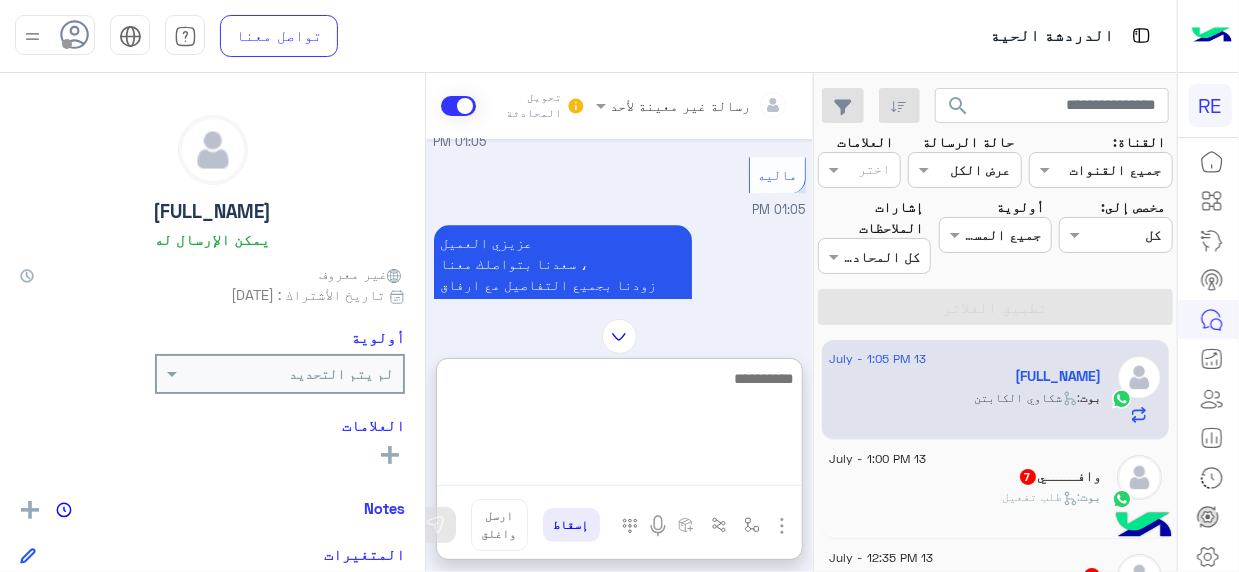 scroll, scrollTop: 3480, scrollLeft: 0, axis: vertical 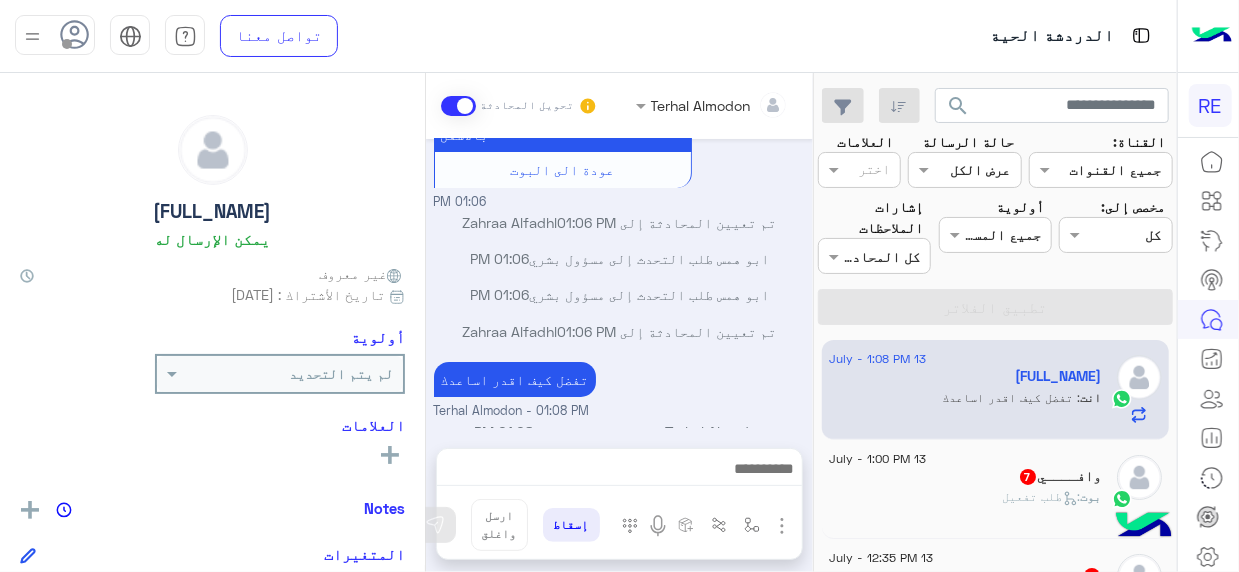 click on "وافــــي   7" 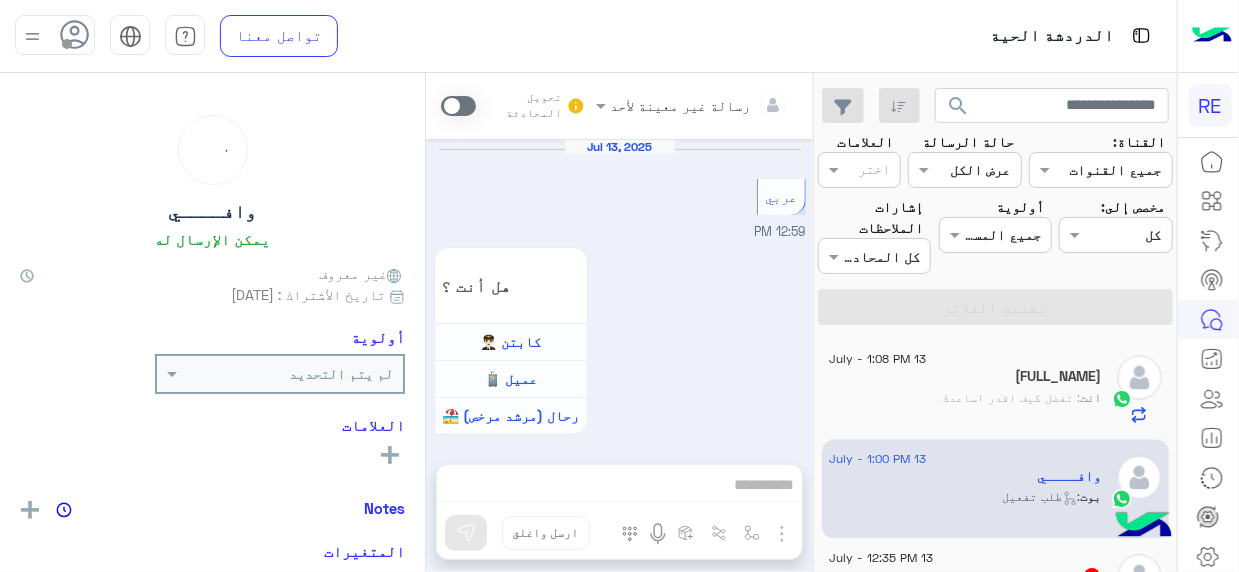 scroll, scrollTop: 1631, scrollLeft: 0, axis: vertical 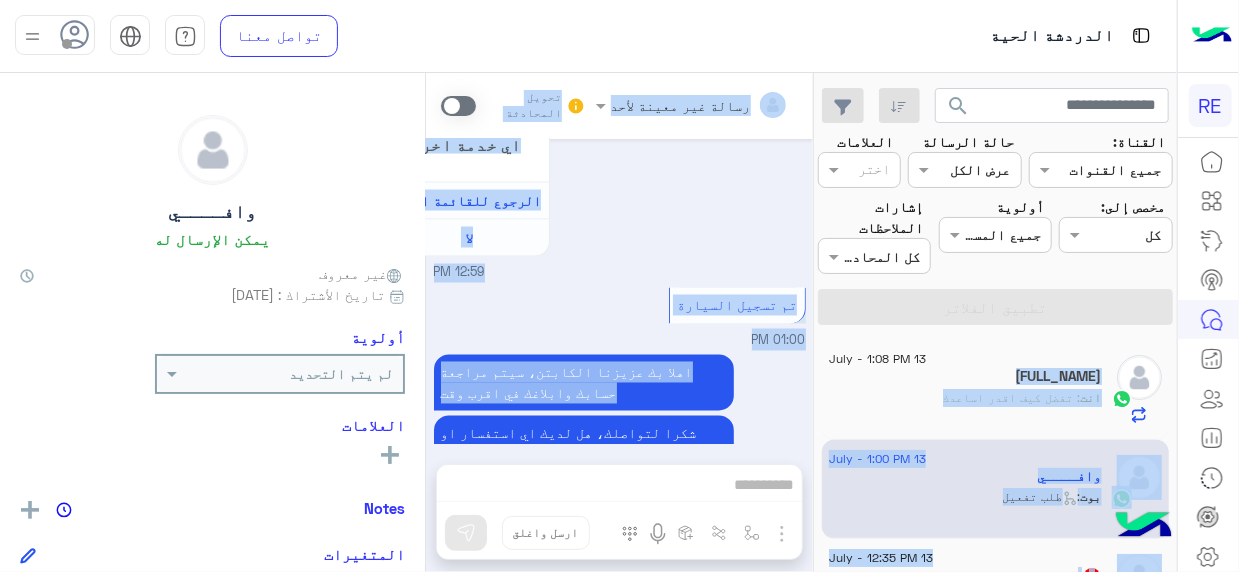 drag, startPoint x: 814, startPoint y: 341, endPoint x: 820, endPoint y: 352, distance: 12.529964 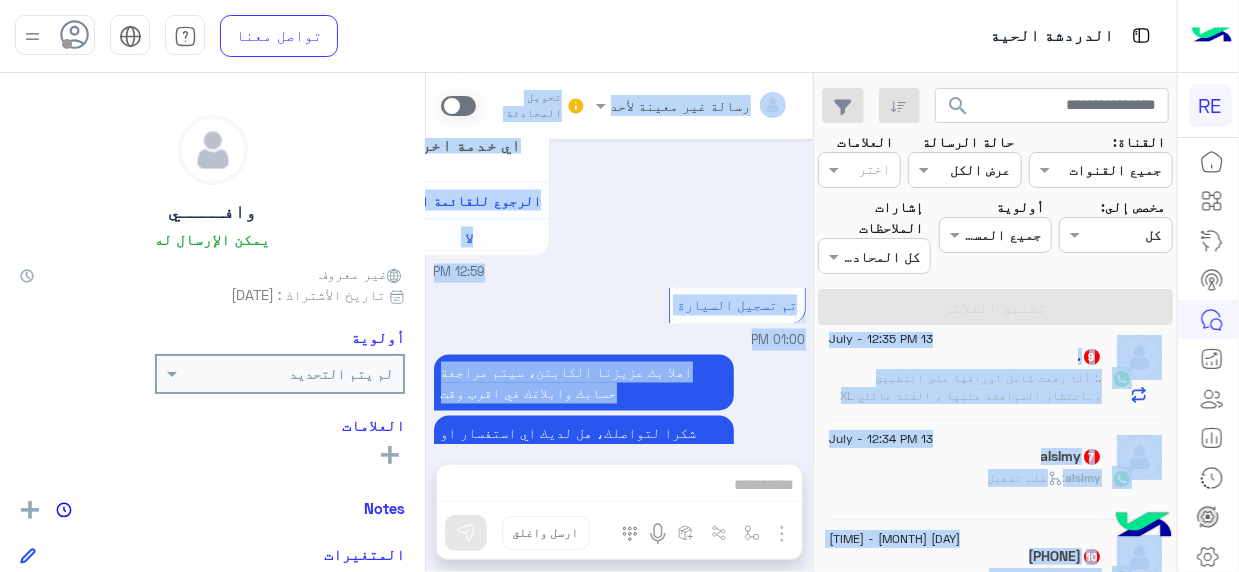 scroll, scrollTop: 224, scrollLeft: 0, axis: vertical 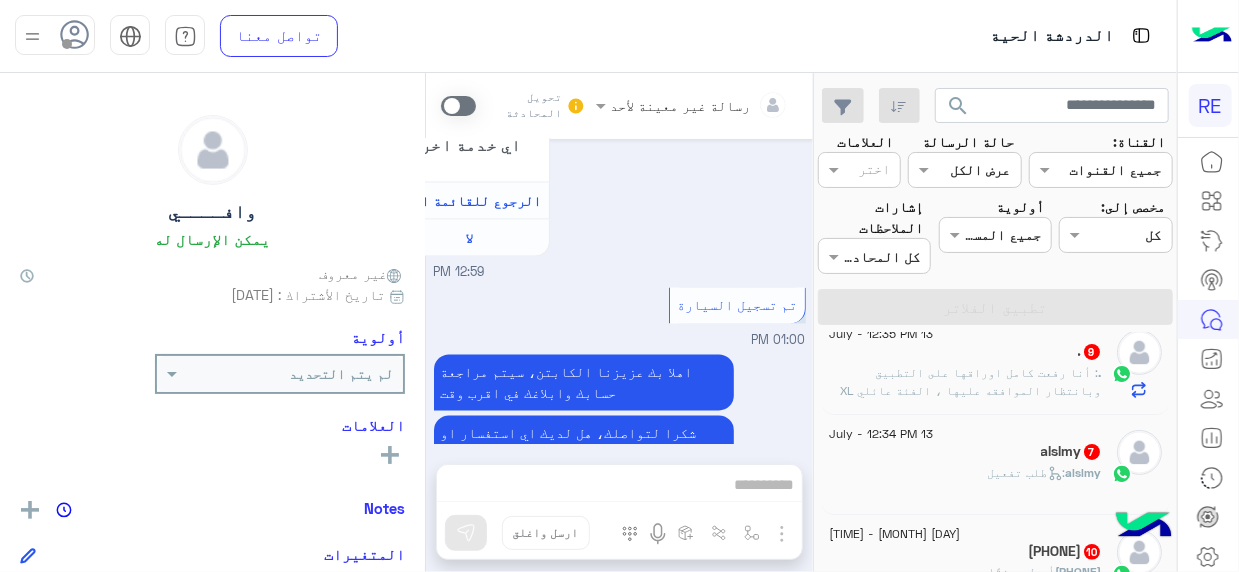 click on "اهلا بك عزيزنا الكابتن، سيتم مراجعة حسابك وابلاغك في اقرب وقت شكرا لتواصلك، هل لديك اي استفسار او خدمة اخرى    [TIME]" at bounding box center (620, 423) 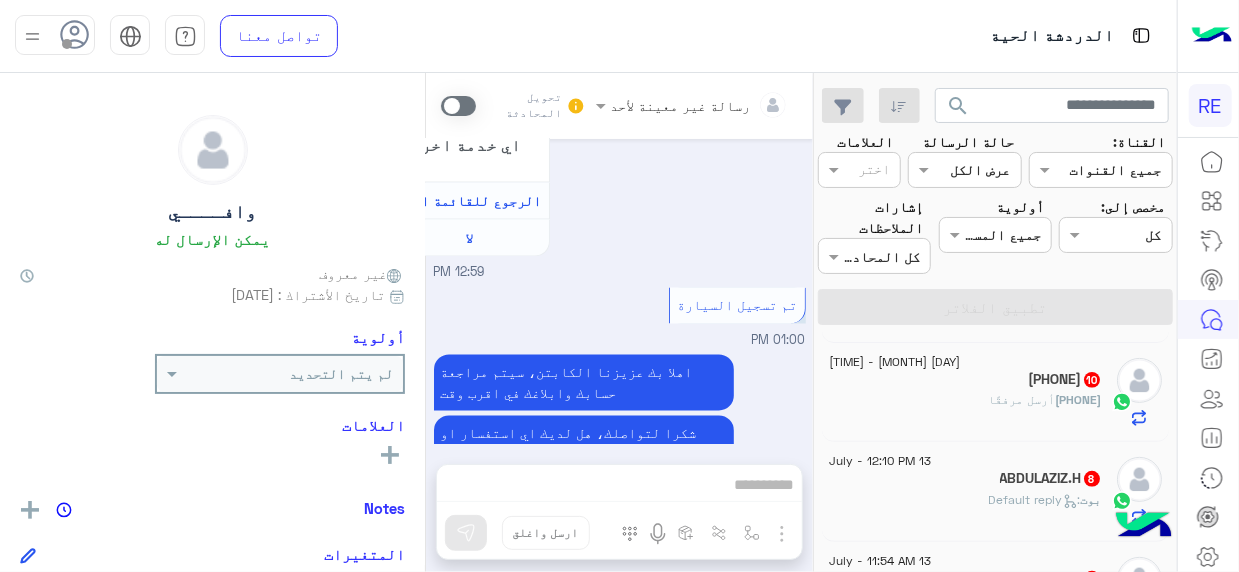 scroll, scrollTop: 402, scrollLeft: 0, axis: vertical 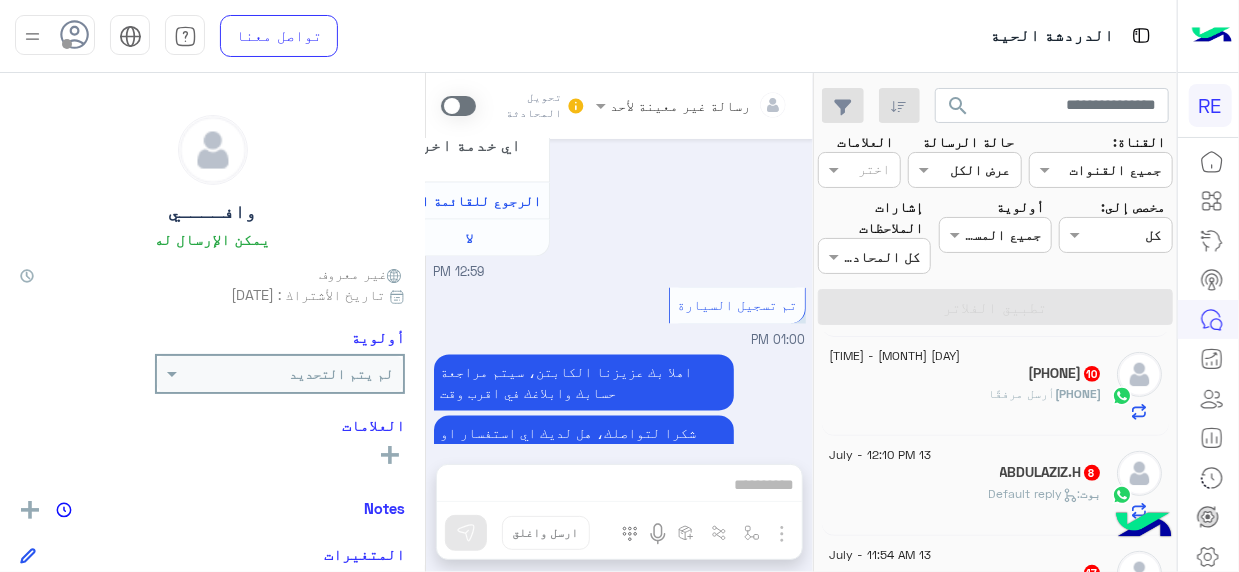 click on "[PHONE] 10" 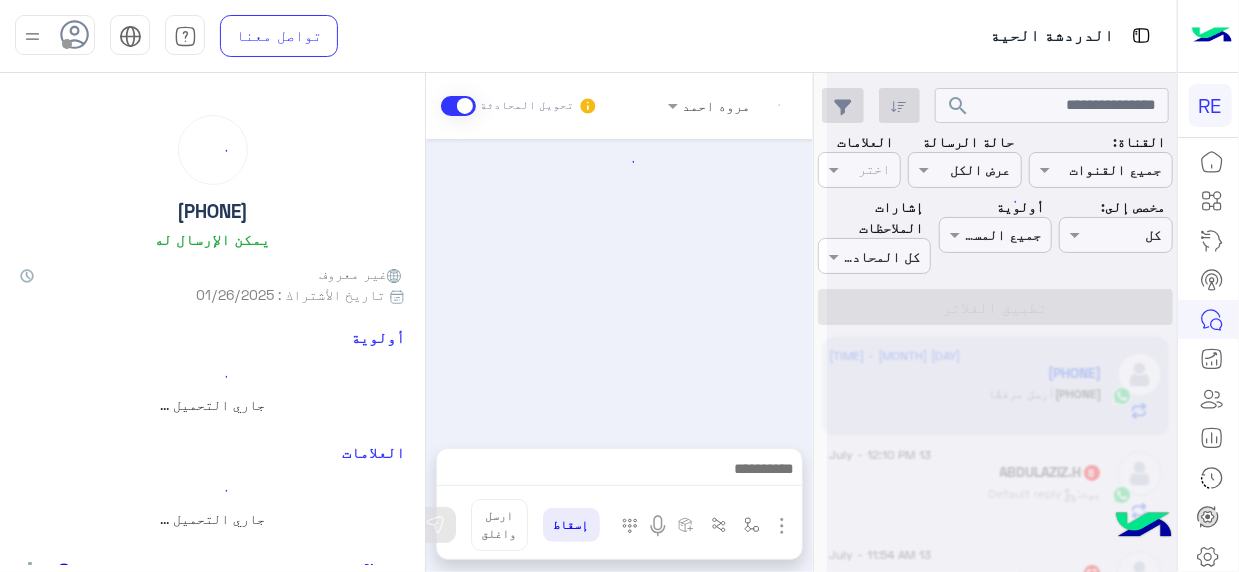scroll, scrollTop: 919, scrollLeft: 0, axis: vertical 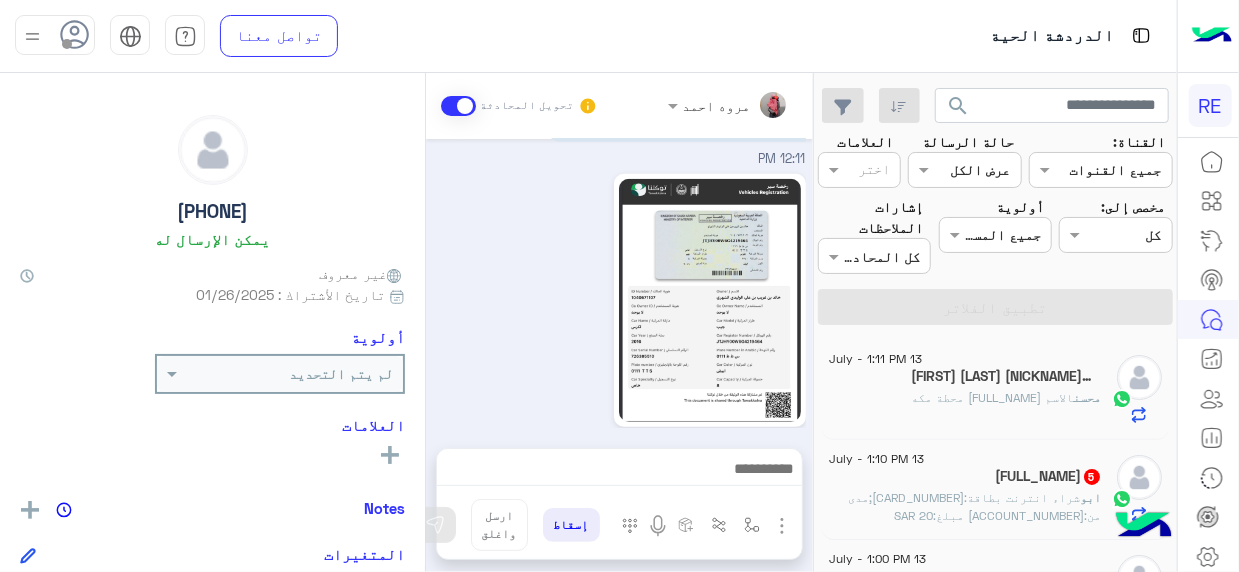 click on "الاسم   [FULL_NAME]
محطة   مكه" 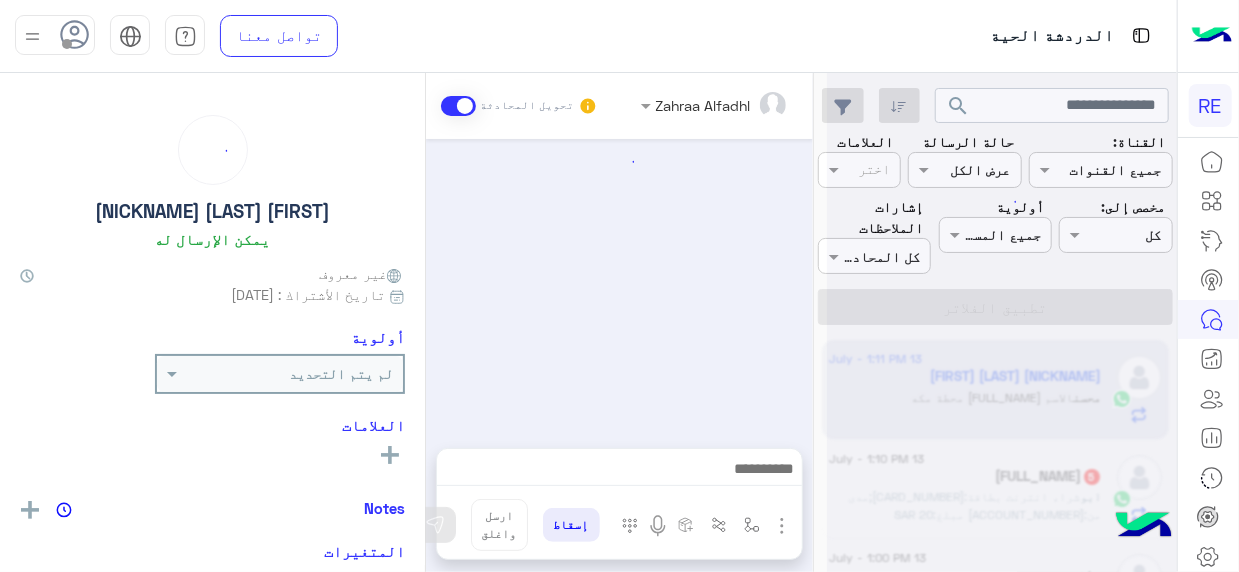 scroll, scrollTop: 847, scrollLeft: 0, axis: vertical 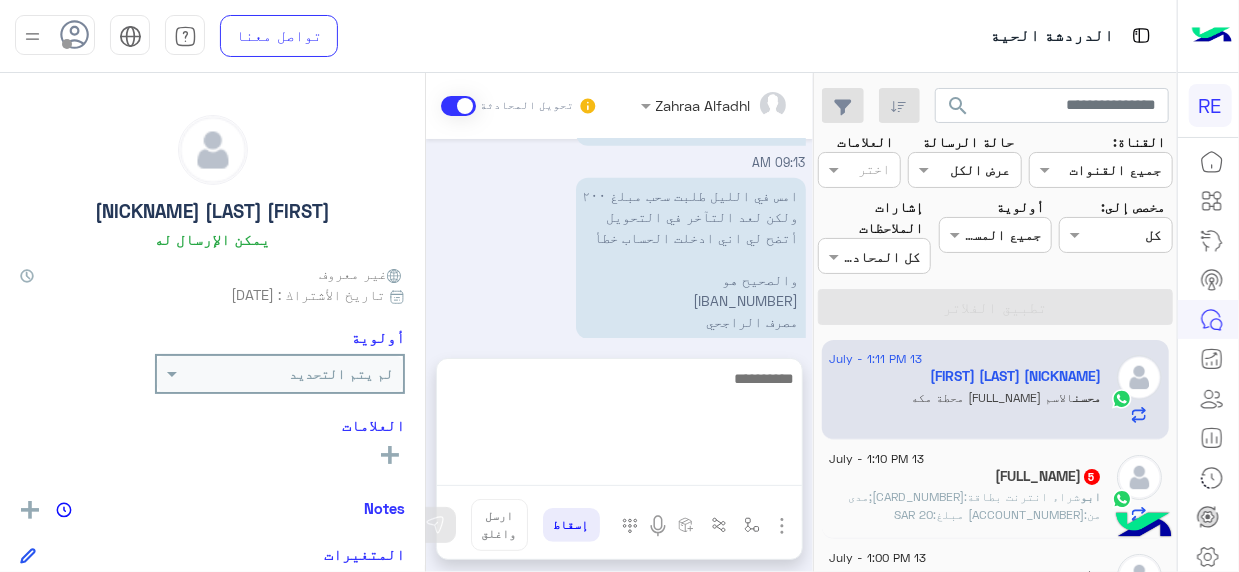 click at bounding box center [619, 426] 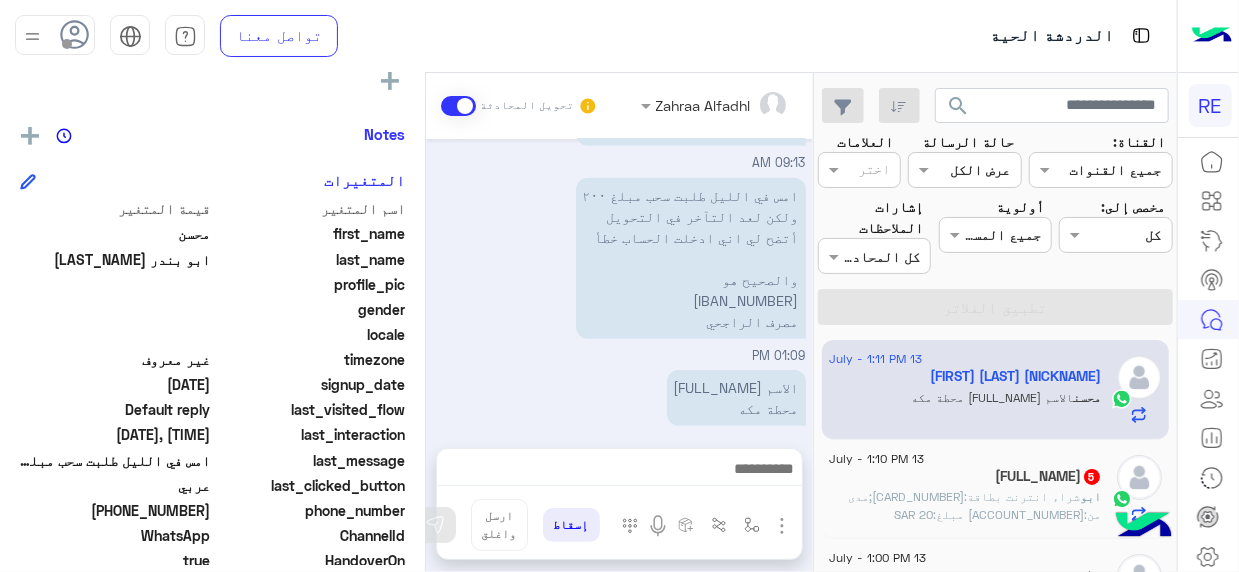 scroll, scrollTop: 397, scrollLeft: 0, axis: vertical 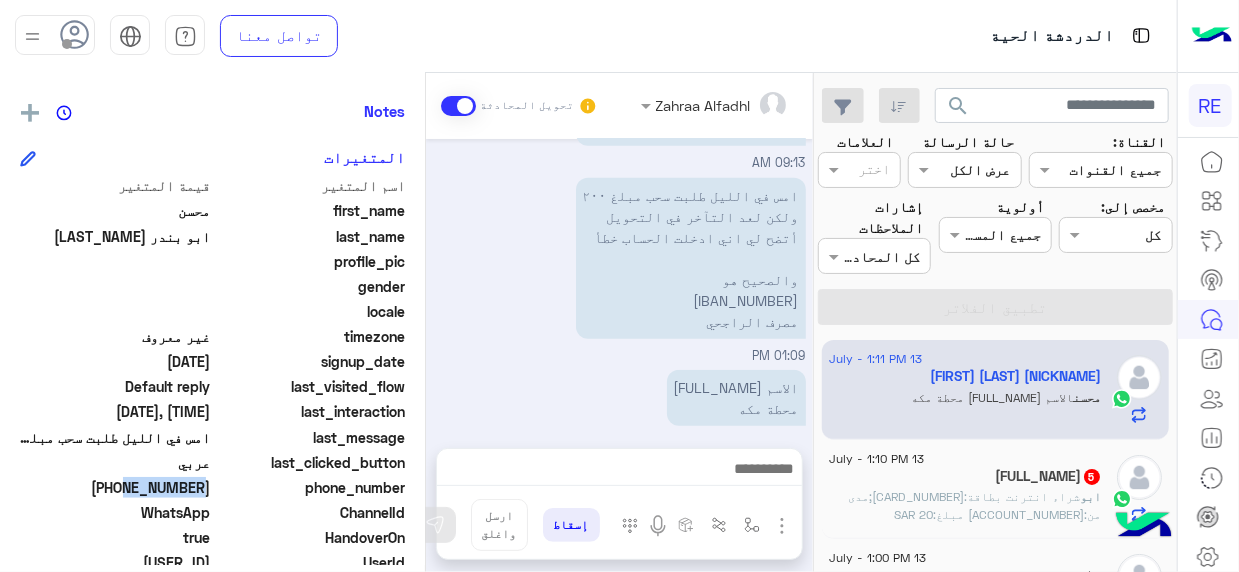 drag, startPoint x: 142, startPoint y: 491, endPoint x: 214, endPoint y: 490, distance: 72.00694 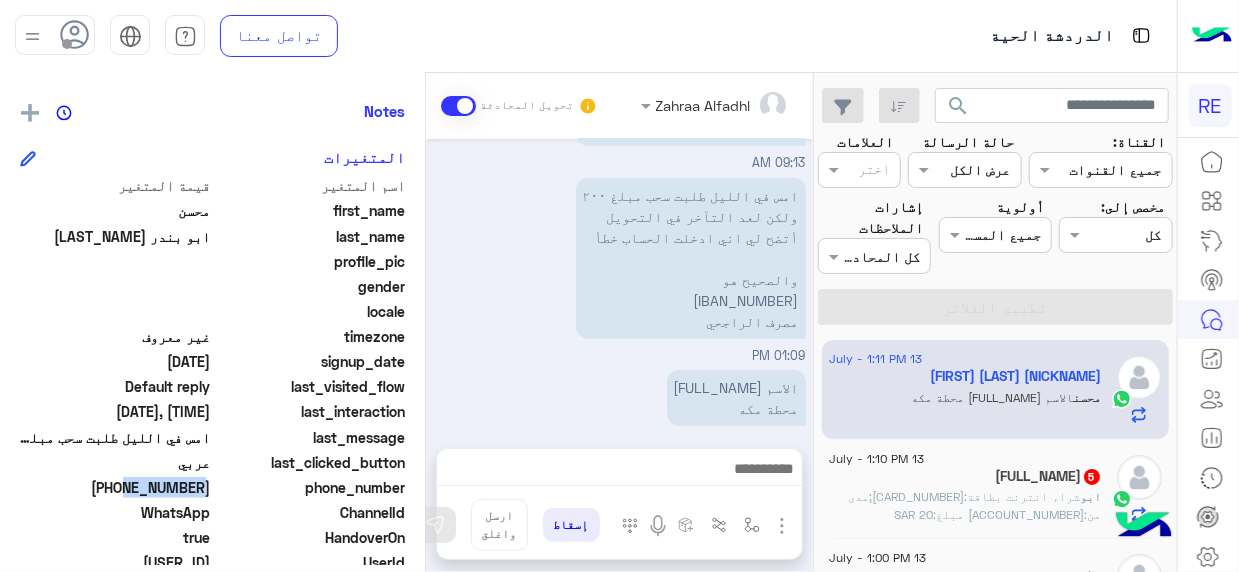 copy on "[NUMBER]" 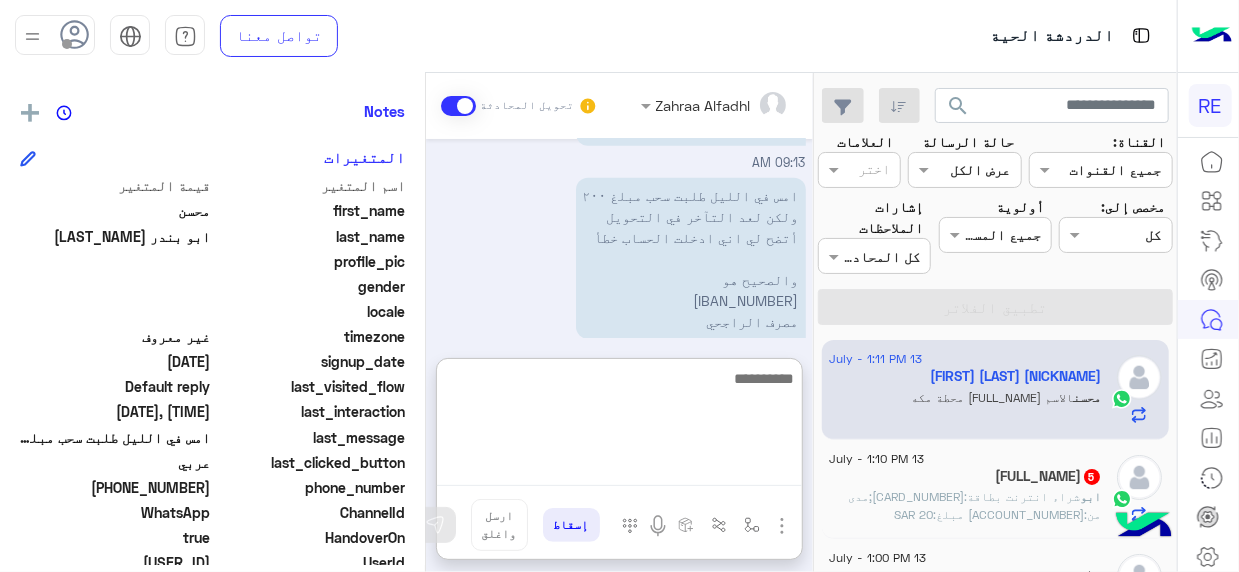 paste on "*********" 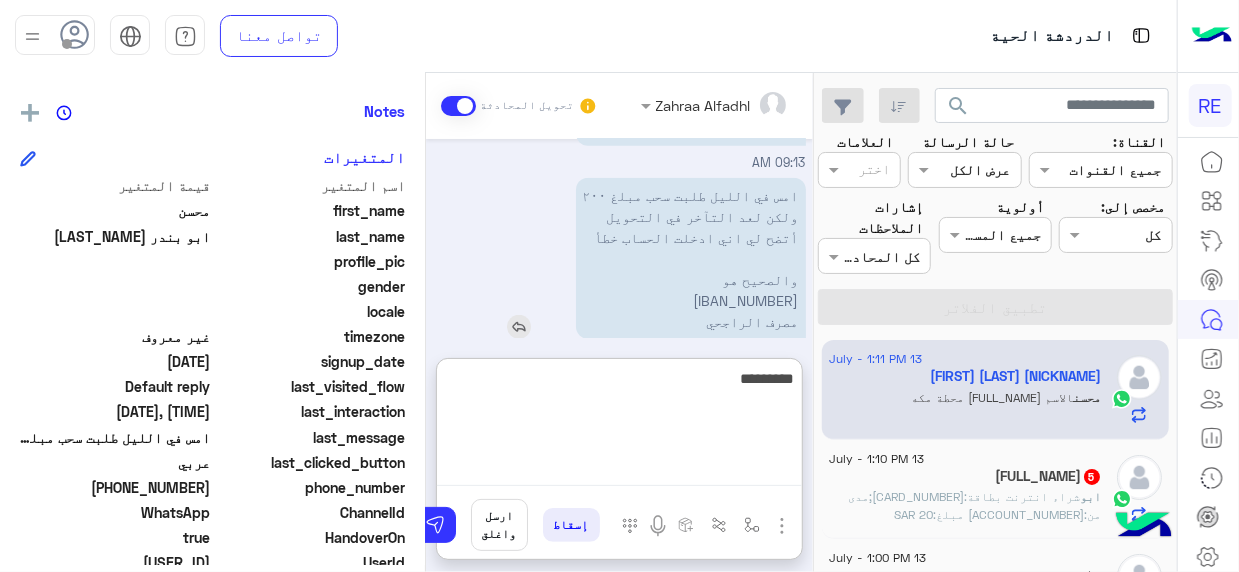 type on "*********" 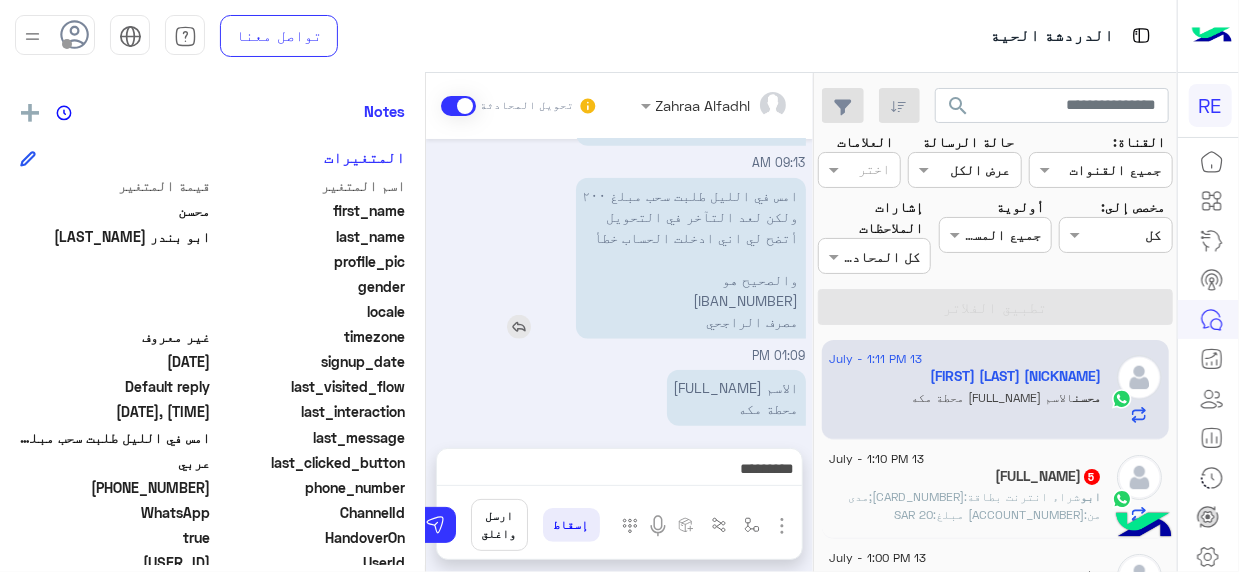 click on "امس   في الليل  طلبت  سحب مبلغ ٢٠٠ ولكن   لعد  التآخر   في التحويل  أتضح  لي   اني  ادخلت  الحساب  خطأ والصحيح  هو   [IBAN_NUMBER]   مصرف  الراجحي" at bounding box center (634, 258) 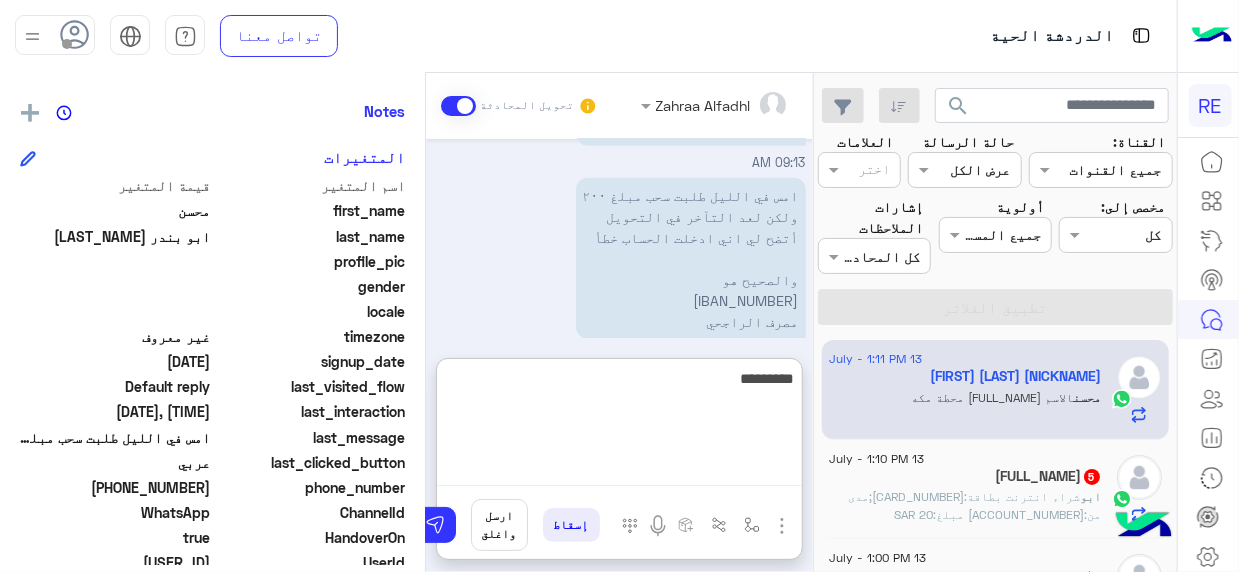 click on "*********" at bounding box center (619, 426) 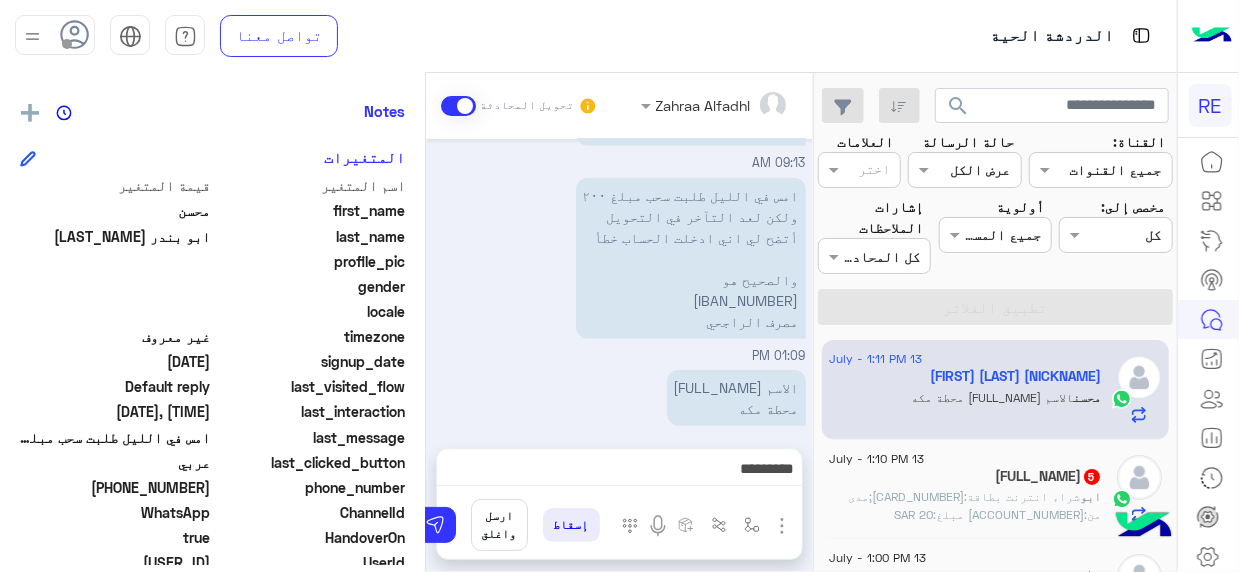 click on "Zahraa Alfadhl تحويل المحادثة     [DATE]   [FULL_NAME] غادر المحادثة   [TIME]      امس   في الليل  طلبت  سحب مبلغ ٢٠٠ ولكن   لعد  التآخر   في التحويل  أتضح  لي   اني  ادخلت  الحساب  خطأ والصحيح  هو   [IBAN_NUMBER]   مصرف  الراجحي   [TIME]  تم إعادة توجيه المحادثة. للعودة إلي الرد الالي، أنقر الزر الموجود بالأسفل  عودة الى البوت     [TIME]   تم تعيين المحادثة إلى Zahraa Alfadhl   [TIME]       [FULL_NAME] طلب التحدث إلى مسؤول بشري   [TIME]       عربي    [TIME]  تم إعادة توجيه المحادثة. للعودة إلي الرد الالي، أنقر الزر الموجود بالأسفل  عودة الى البوت     [TIME]  امس   في الليل  طلبت  سحب مبلغ ٢٠٠" at bounding box center [619, 326] 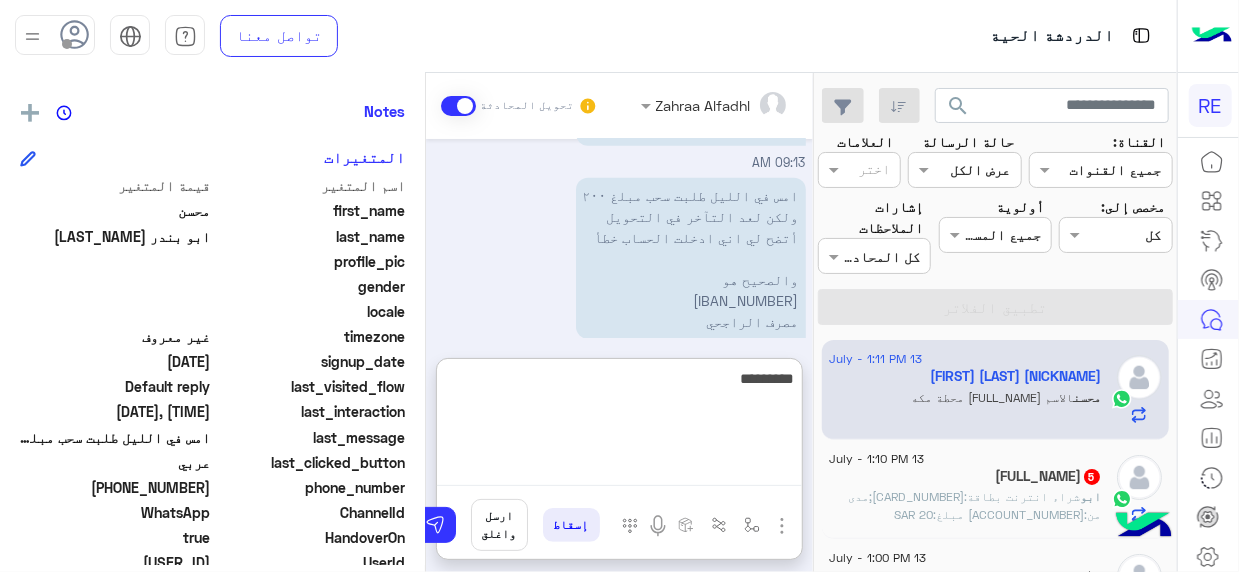 drag, startPoint x: 694, startPoint y: 478, endPoint x: 1168, endPoint y: 450, distance: 474.8263 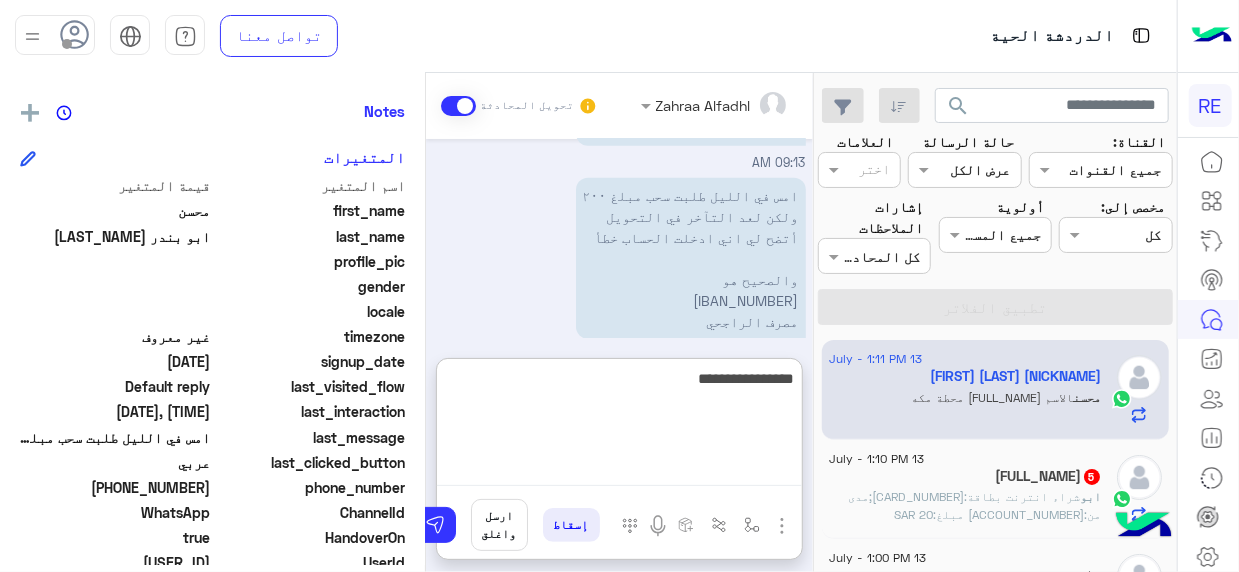 type on "**********" 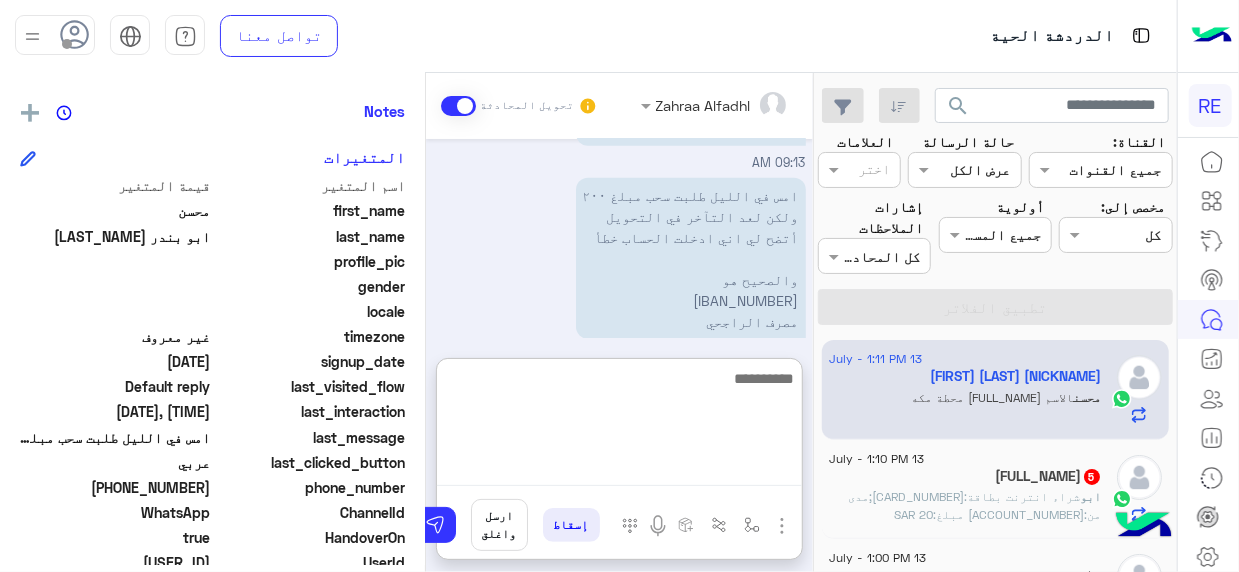 scroll, scrollTop: 1001, scrollLeft: 0, axis: vertical 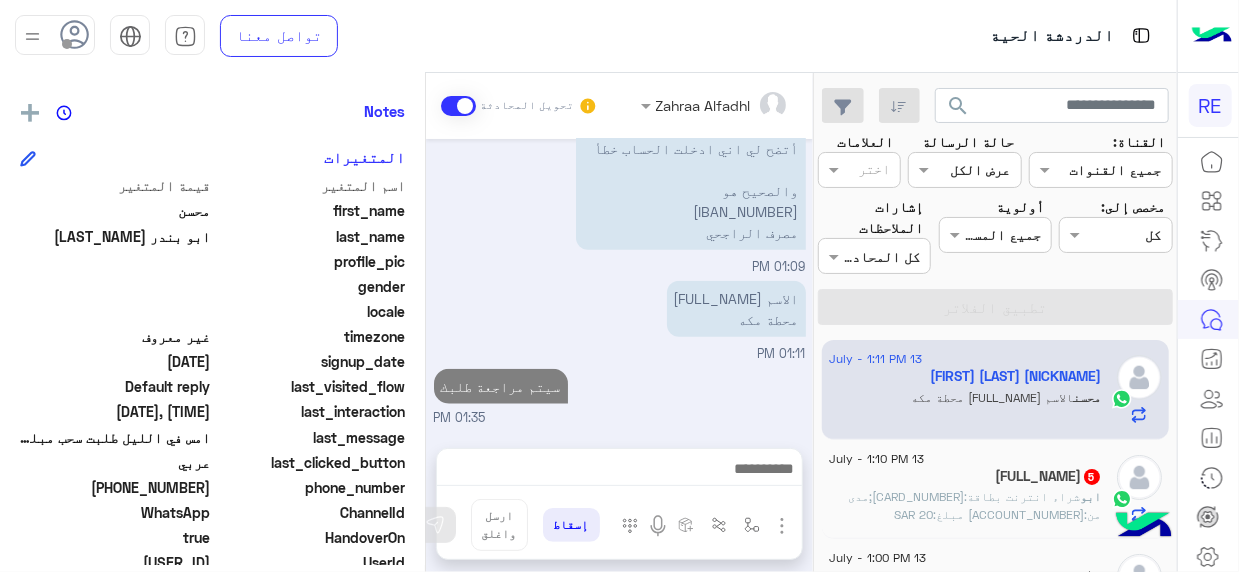 click on "شراء انترنت
بطاقة:[CARD_NUMBER];مدى
من:[ACCOUNT_NUMBER]
مبلغ:SAR 20
لدى:TERHAL AL
في:[DATE] [TIME]" 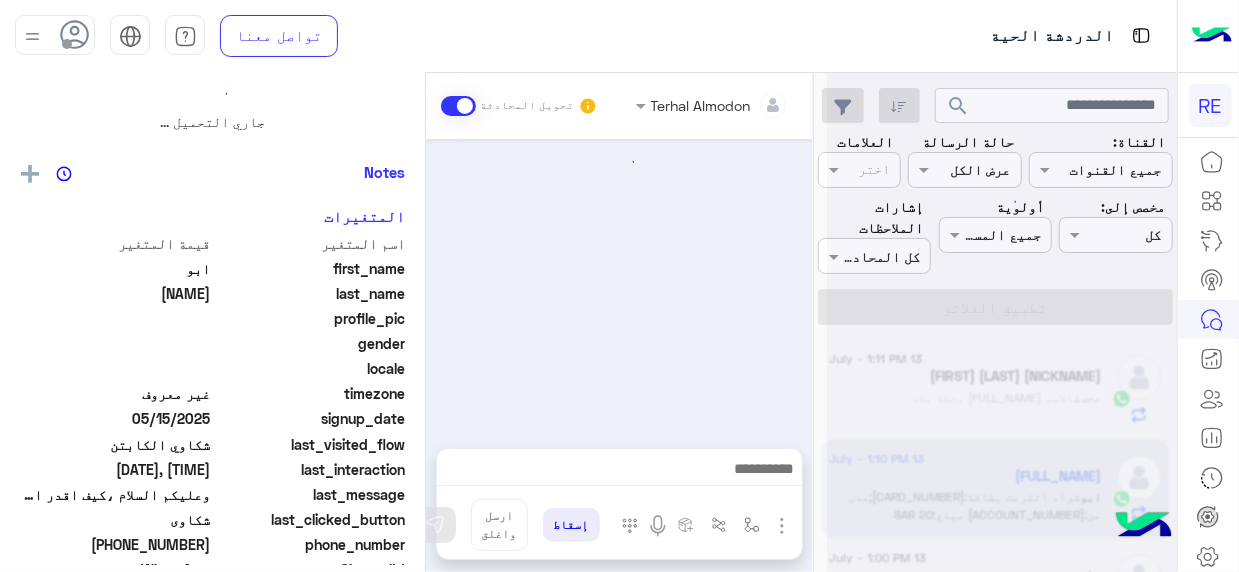 scroll, scrollTop: 0, scrollLeft: 0, axis: both 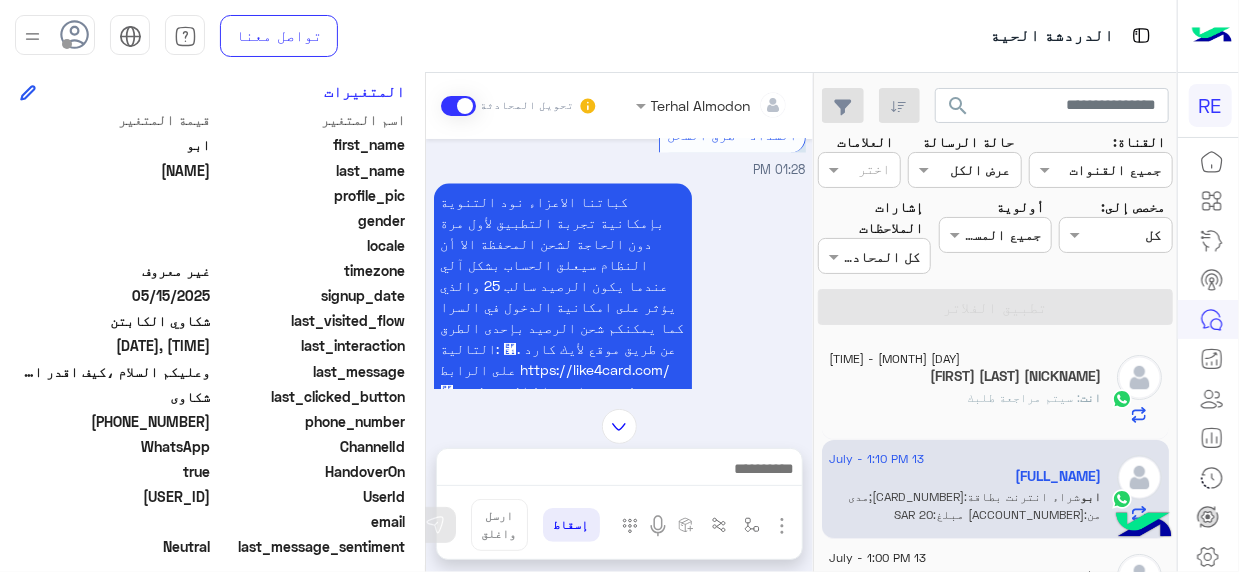 click at bounding box center (619, 426) 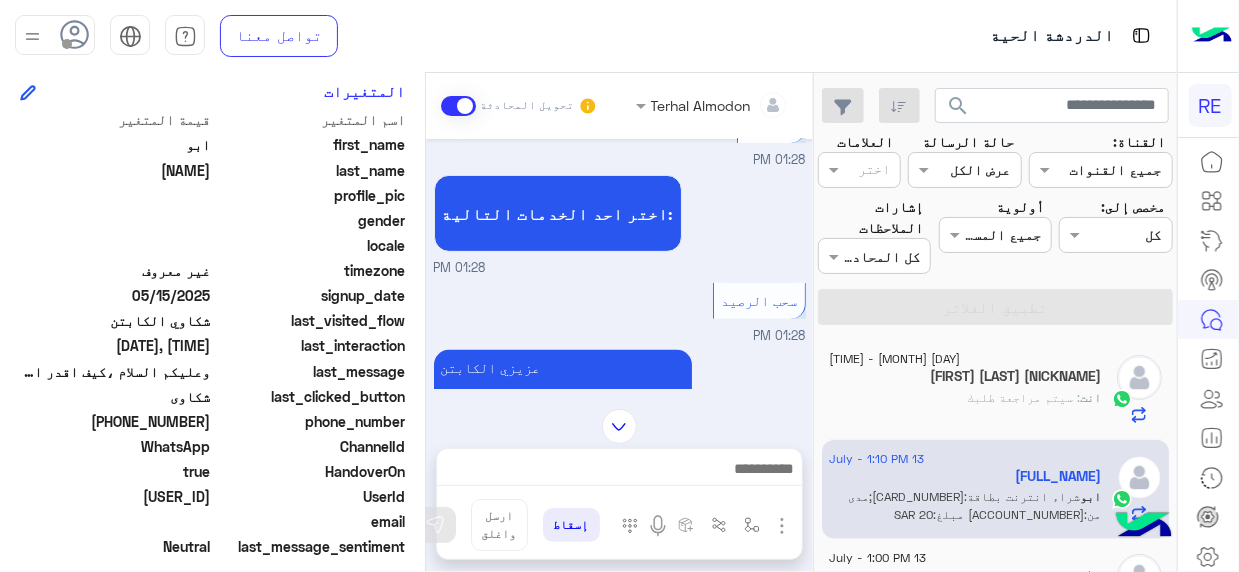 scroll, scrollTop: 256, scrollLeft: 0, axis: vertical 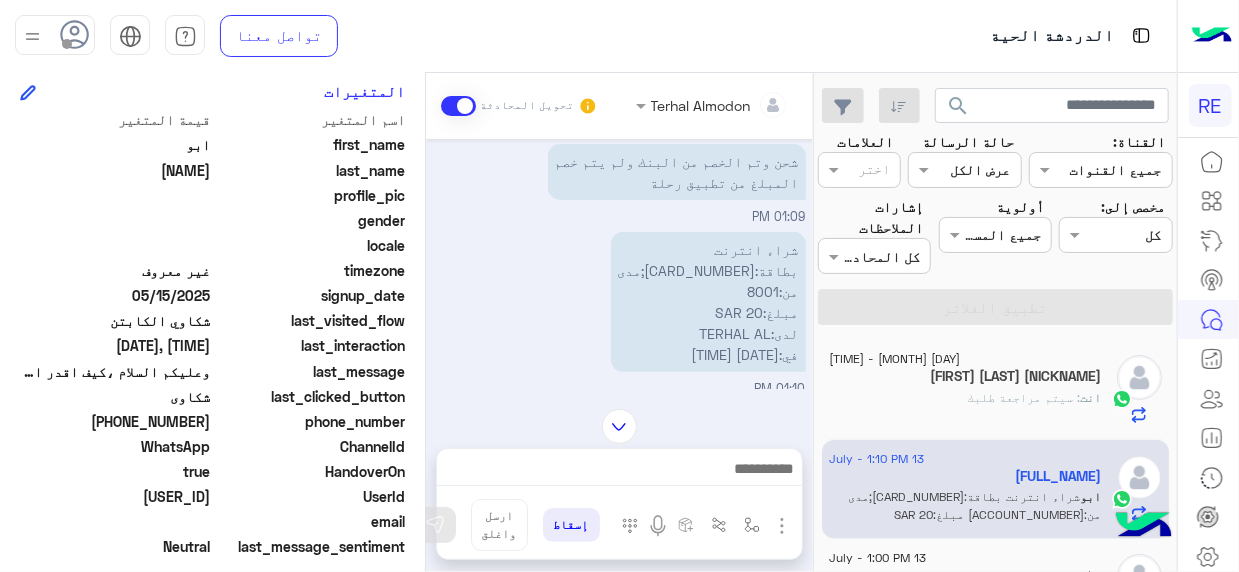 drag, startPoint x: 140, startPoint y: 496, endPoint x: 210, endPoint y: 500, distance: 70.11419 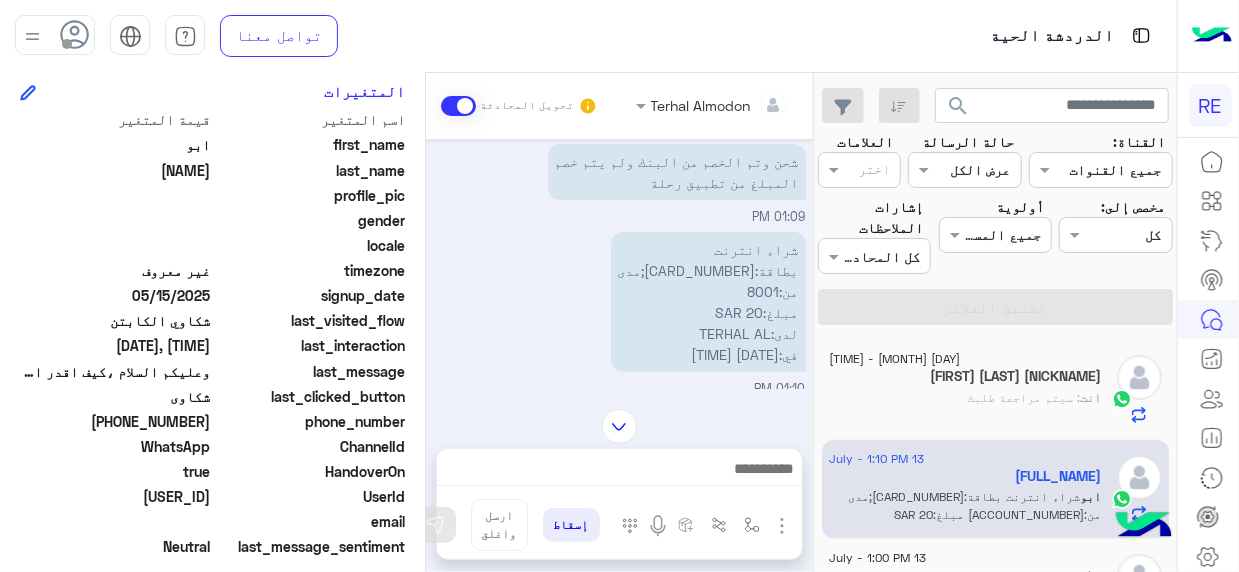 copy on "[NUMBER]" 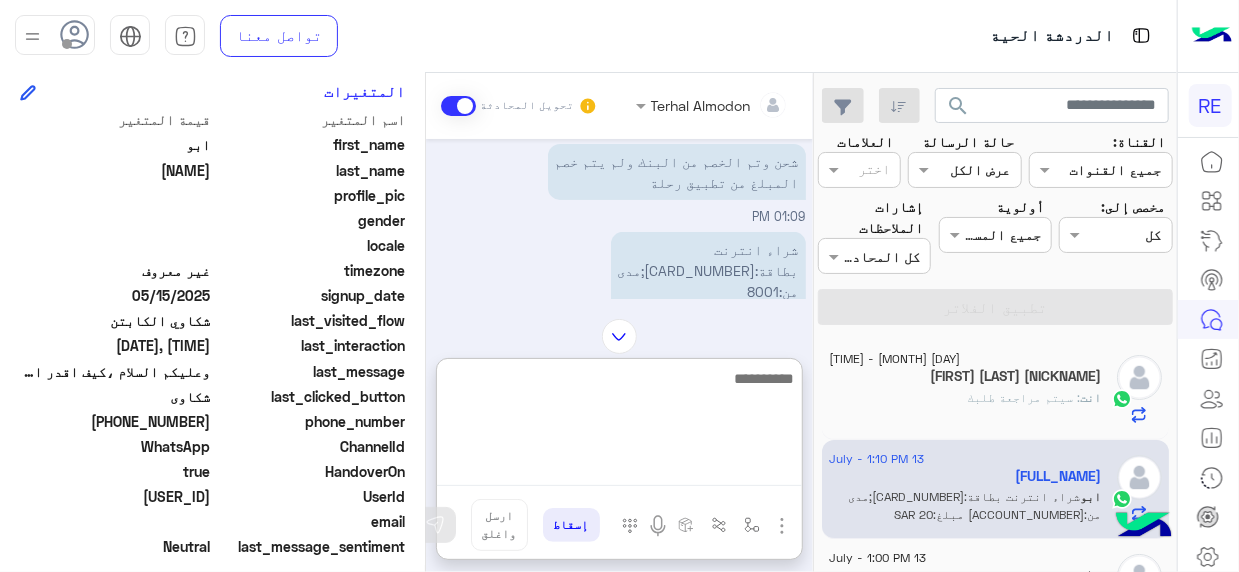 paste on "*********" 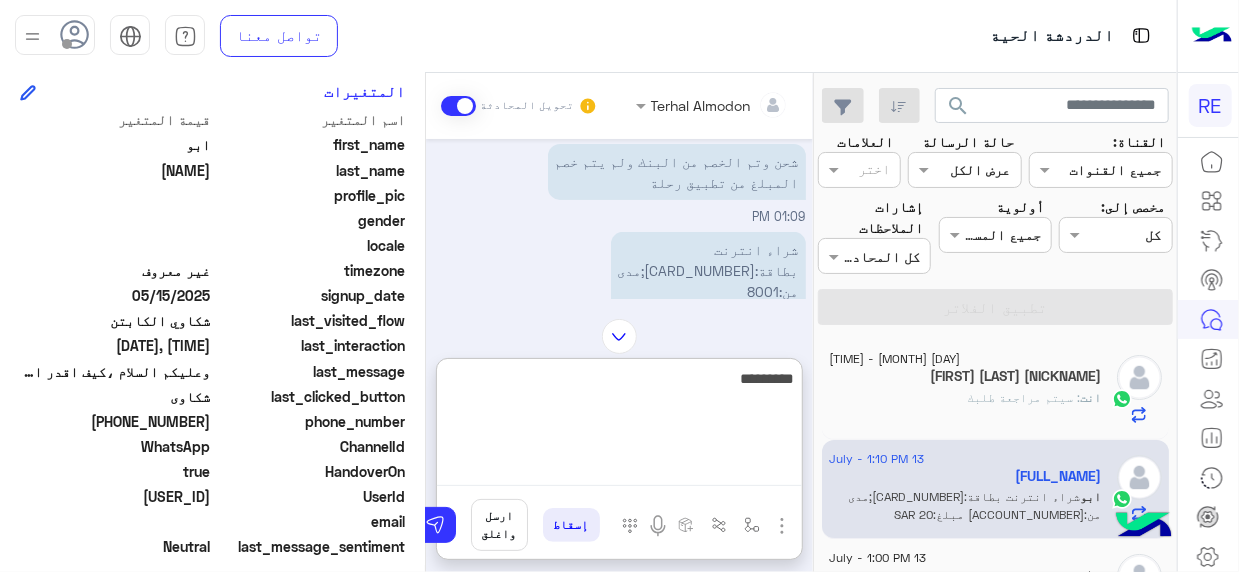 type on "*********" 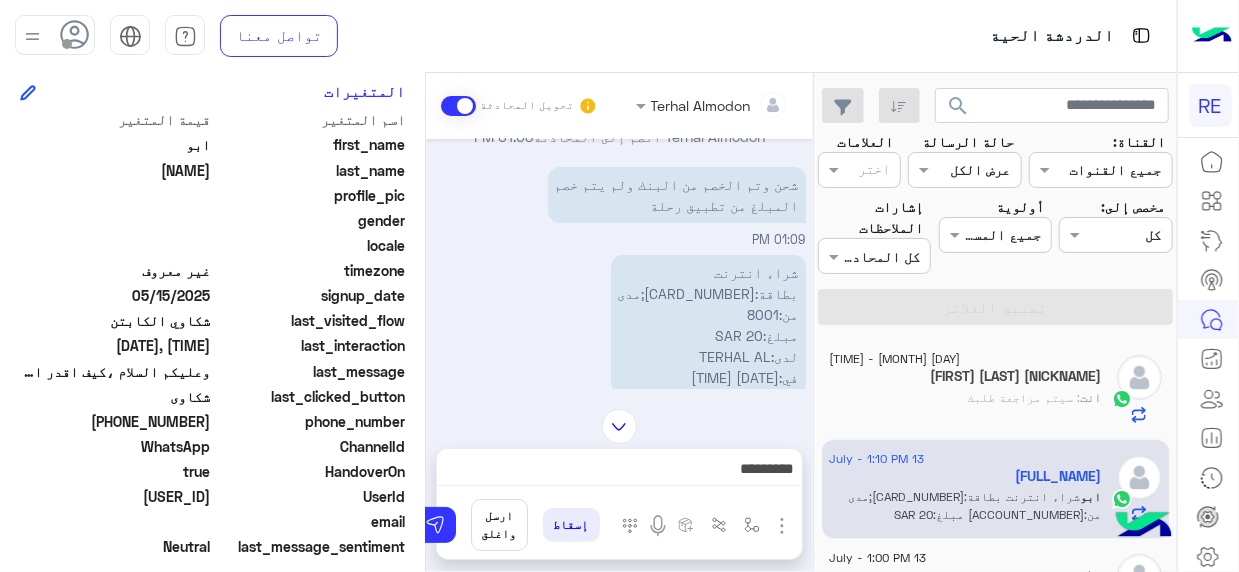 scroll, scrollTop: 341, scrollLeft: 0, axis: vertical 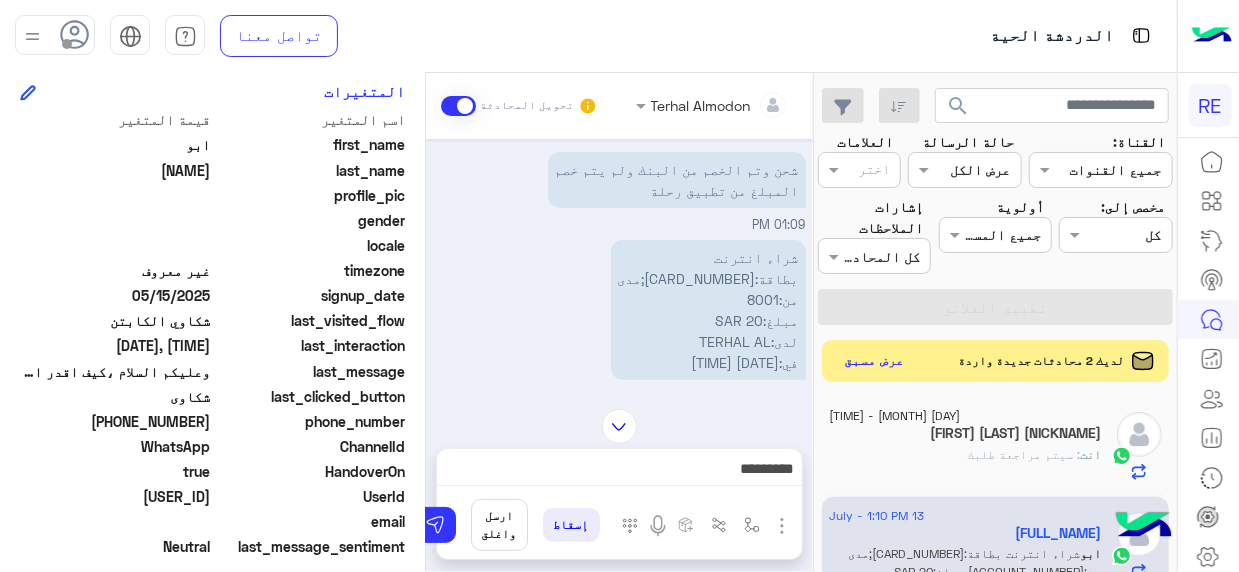 click on "عرض مسبق" 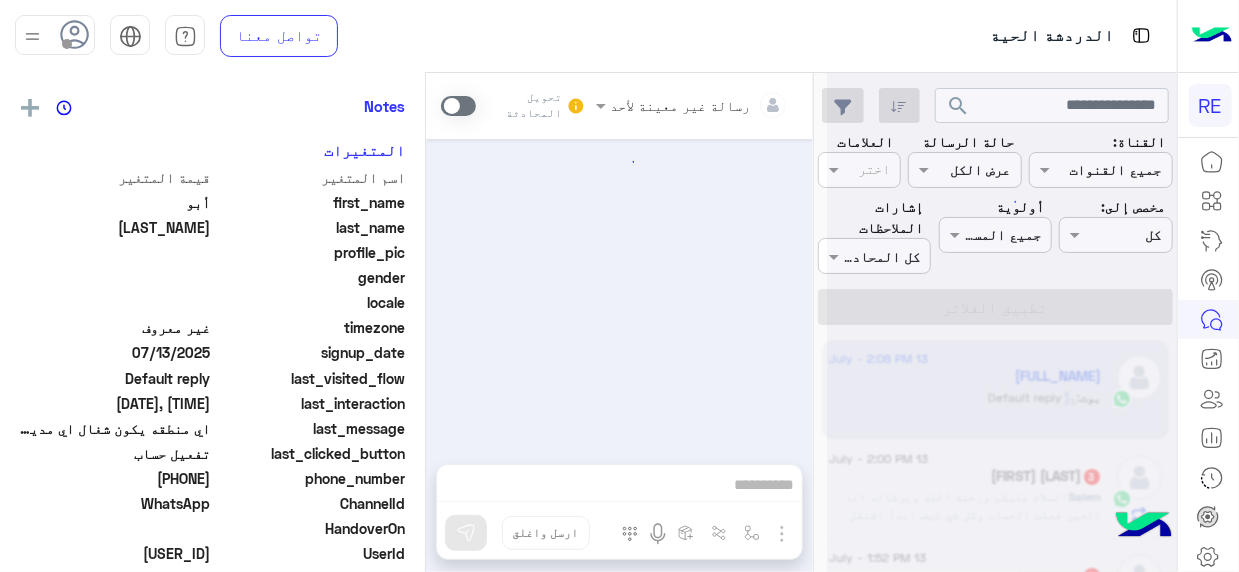 scroll, scrollTop: 0, scrollLeft: 0, axis: both 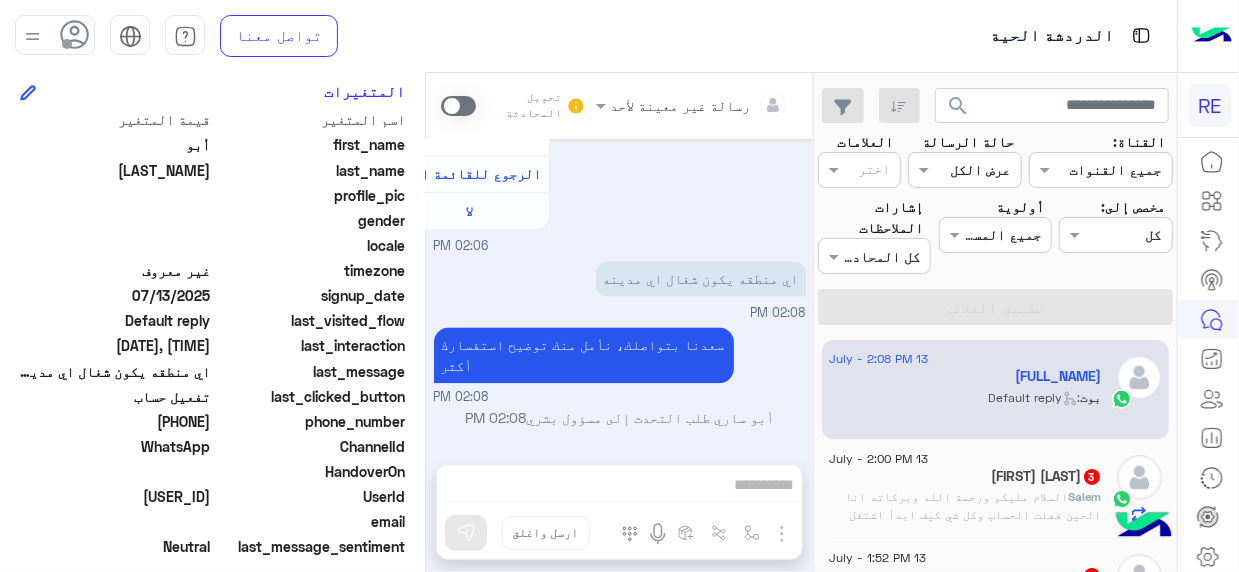 drag, startPoint x: 141, startPoint y: 485, endPoint x: 212, endPoint y: 497, distance: 72.00694 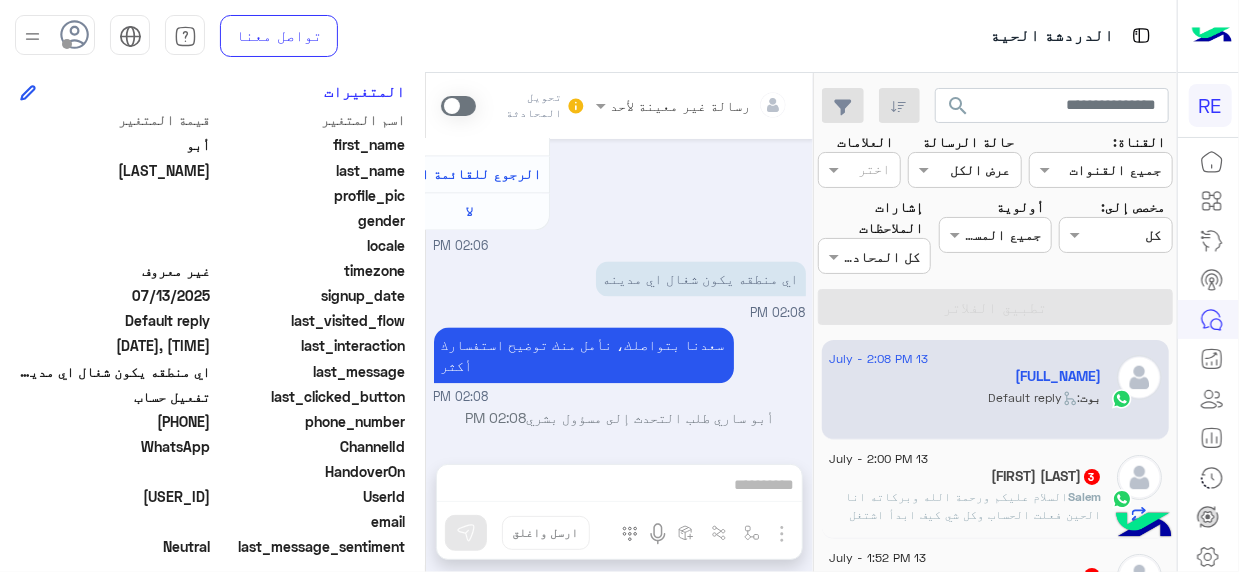click at bounding box center [458, 106] 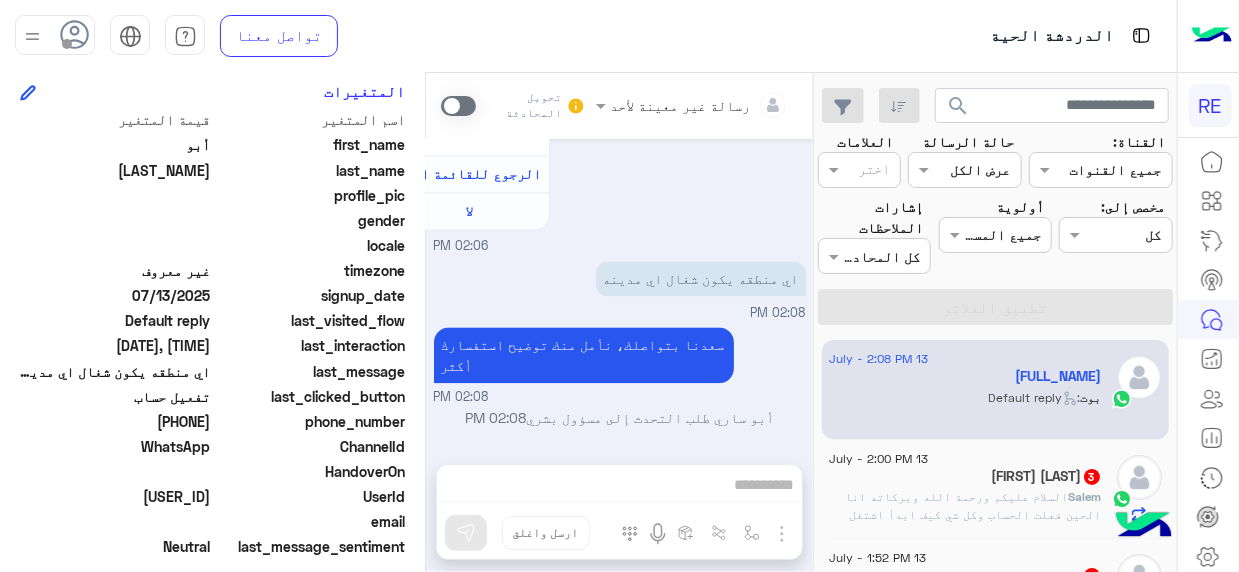 scroll, scrollTop: 2044, scrollLeft: 0, axis: vertical 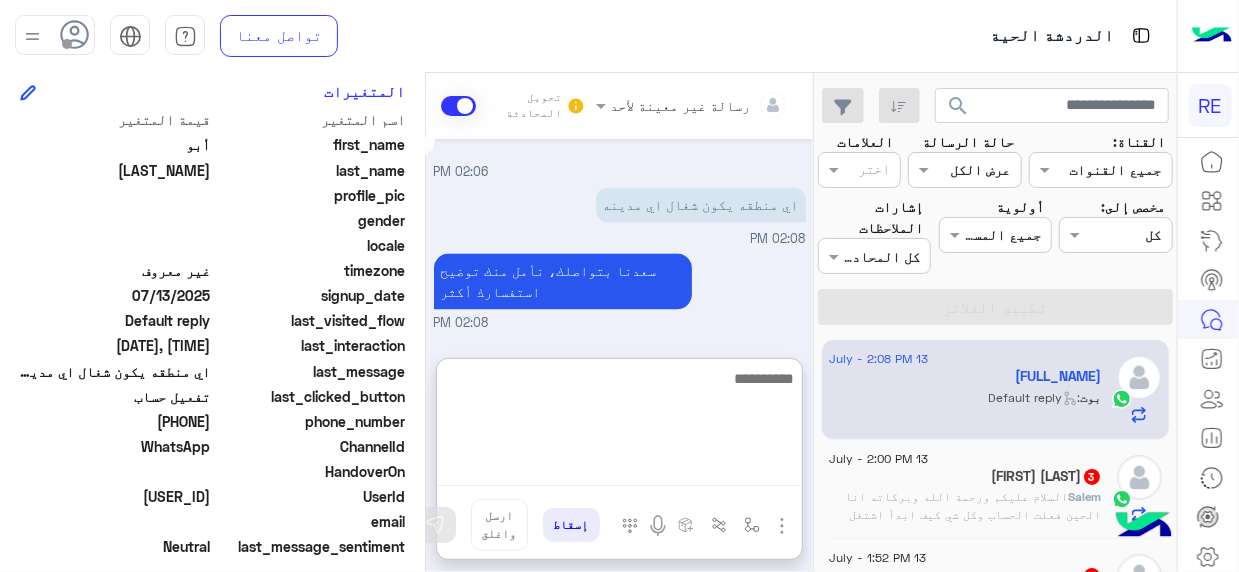 click at bounding box center [619, 426] 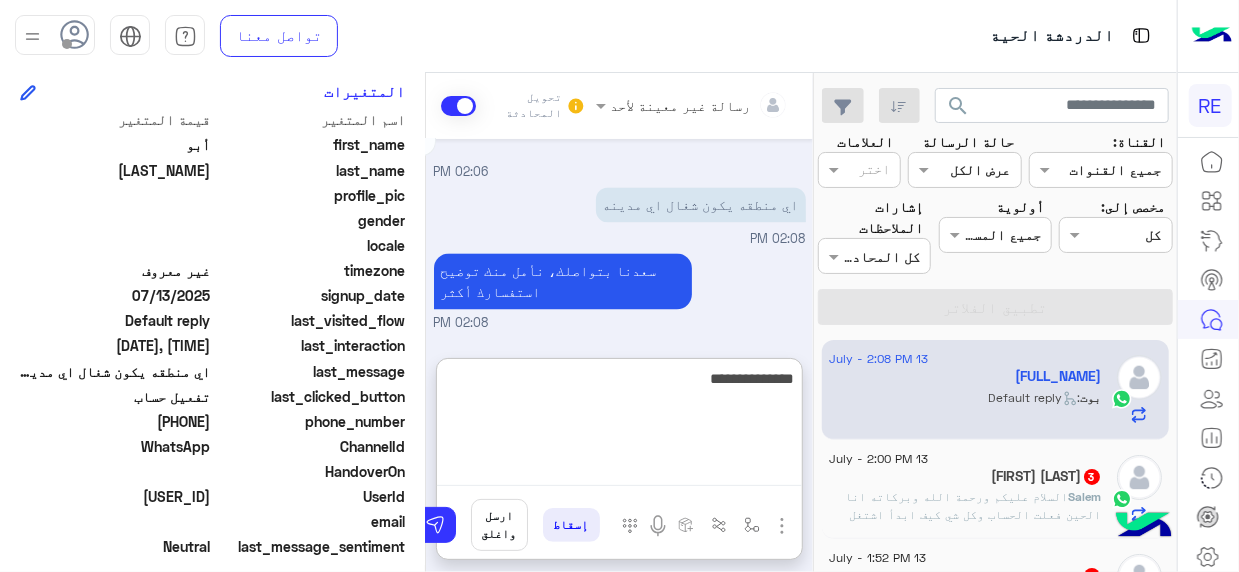 type on "**********" 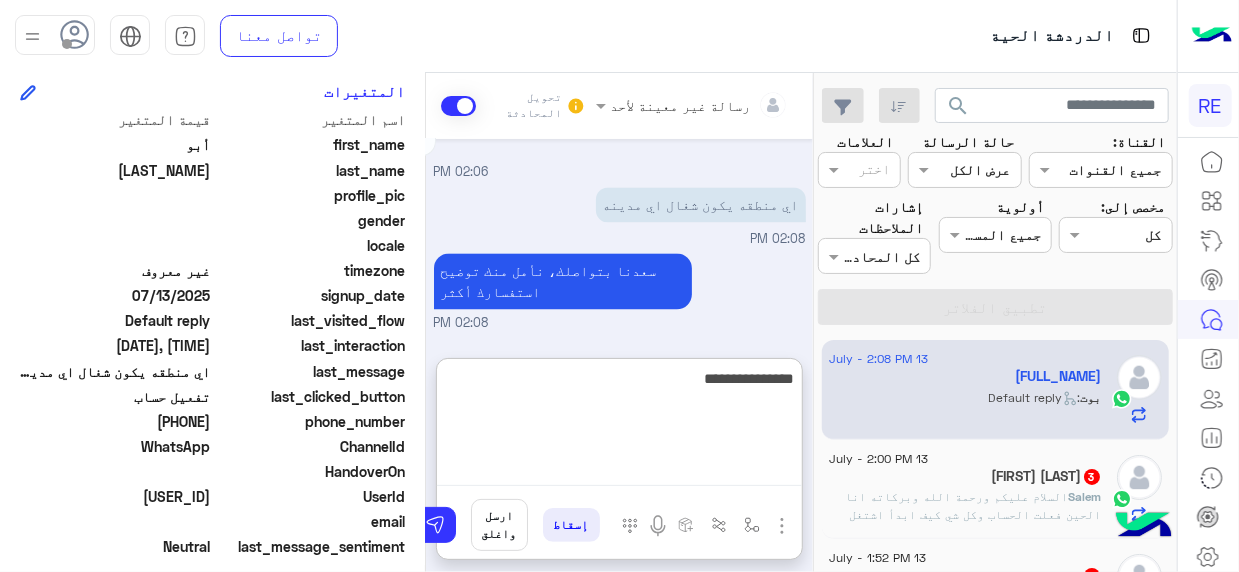type 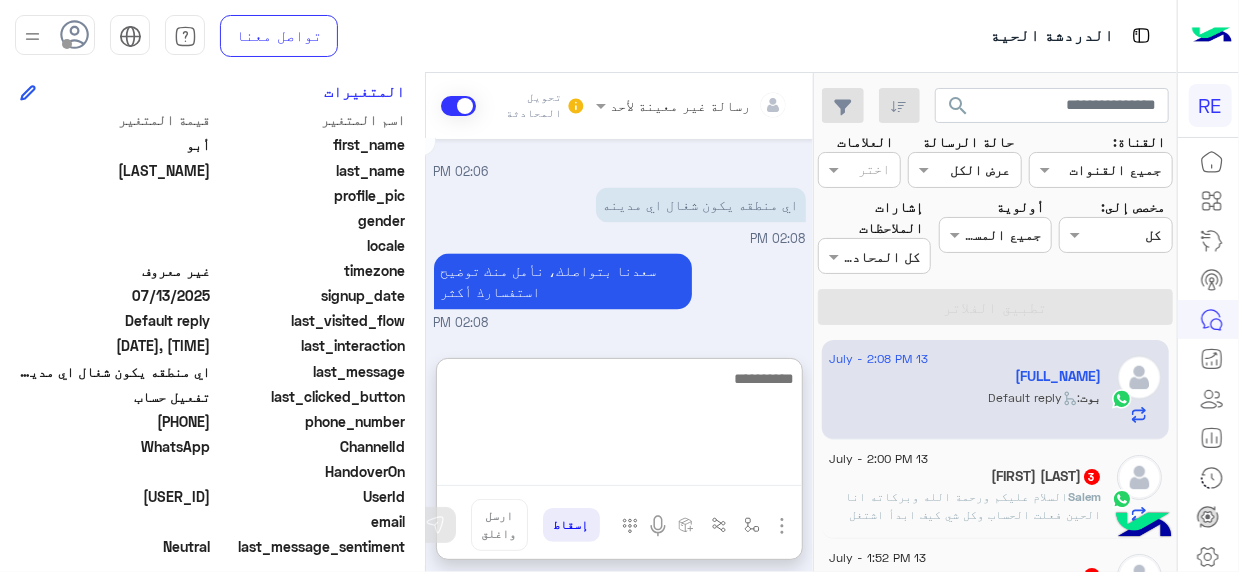scroll, scrollTop: 2198, scrollLeft: 0, axis: vertical 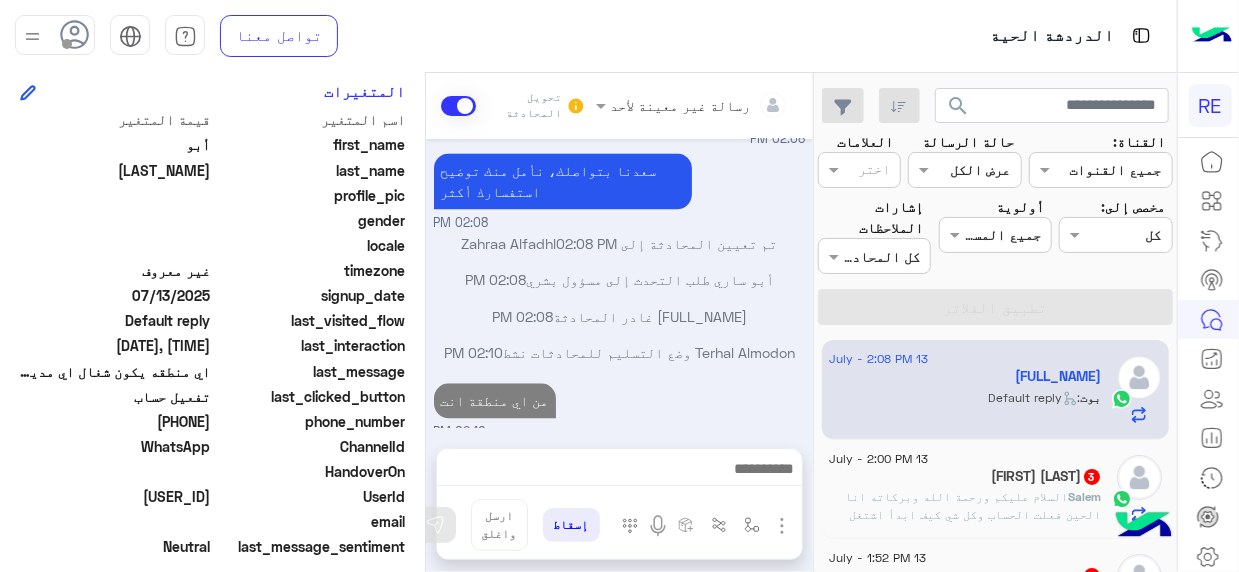 drag, startPoint x: 140, startPoint y: 487, endPoint x: 210, endPoint y: 496, distance: 70.5762 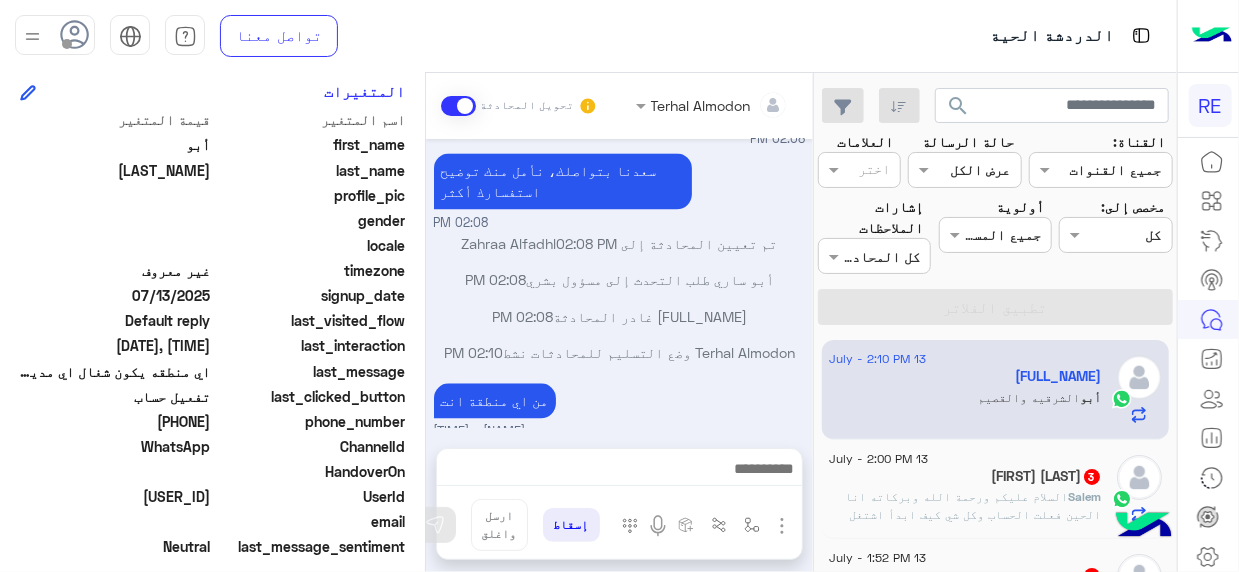 scroll, scrollTop: 2210, scrollLeft: 0, axis: vertical 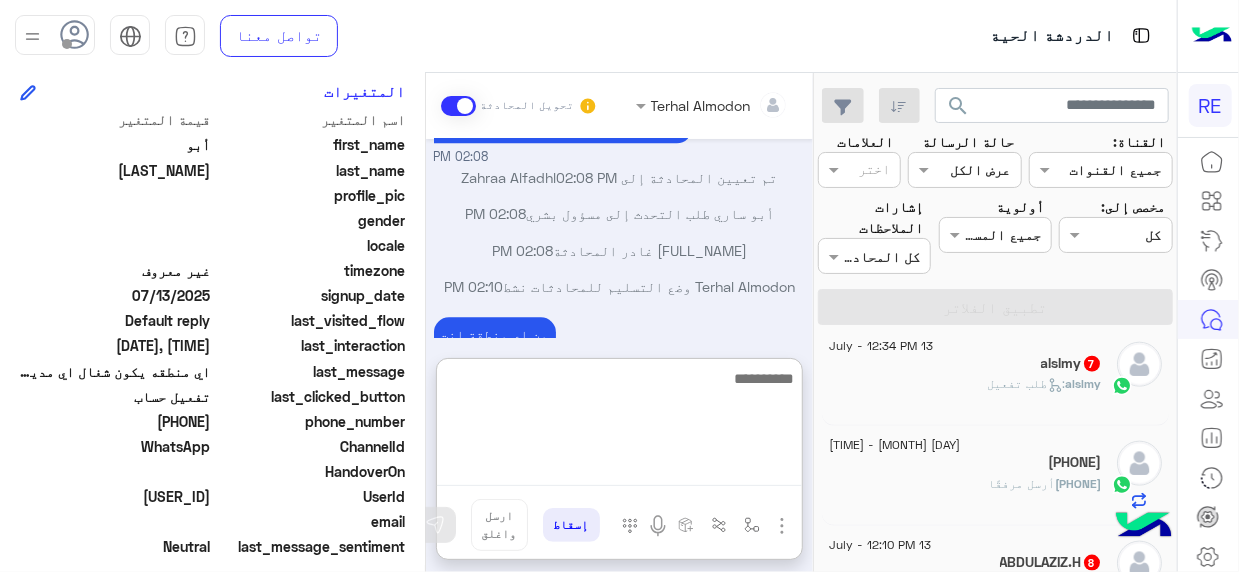 click at bounding box center (619, 426) 